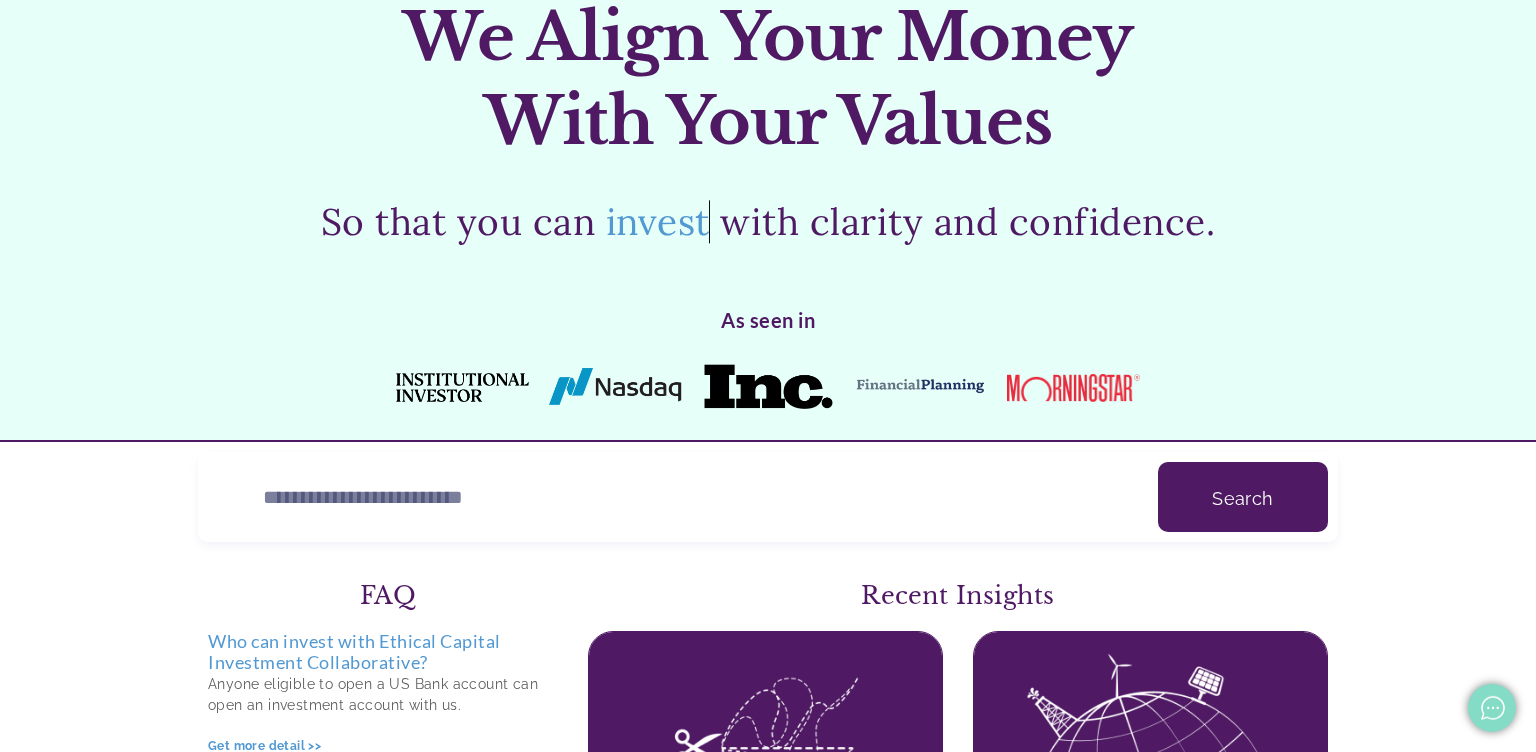 scroll, scrollTop: 0, scrollLeft: 0, axis: both 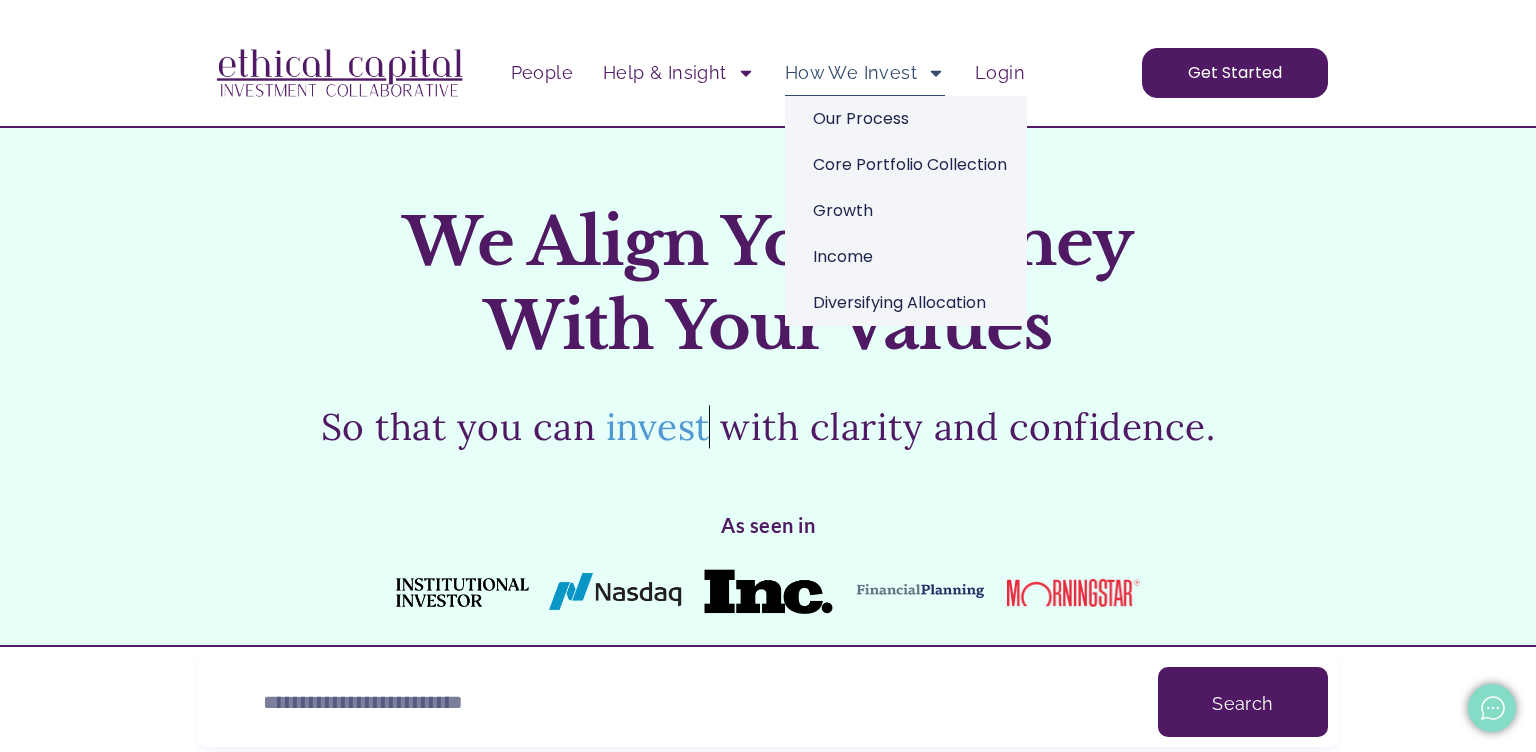 click on "How We Invest" 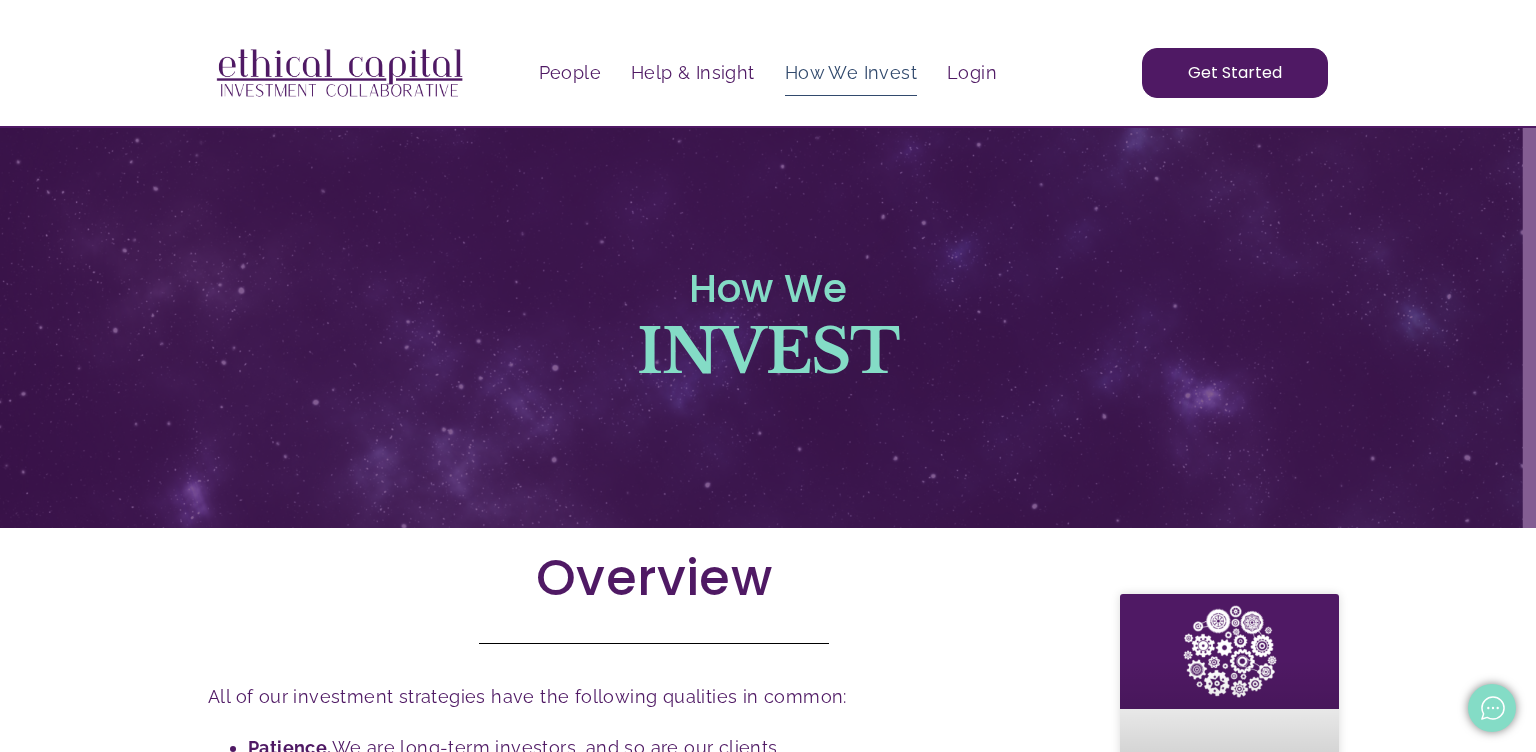 scroll, scrollTop: 0, scrollLeft: 0, axis: both 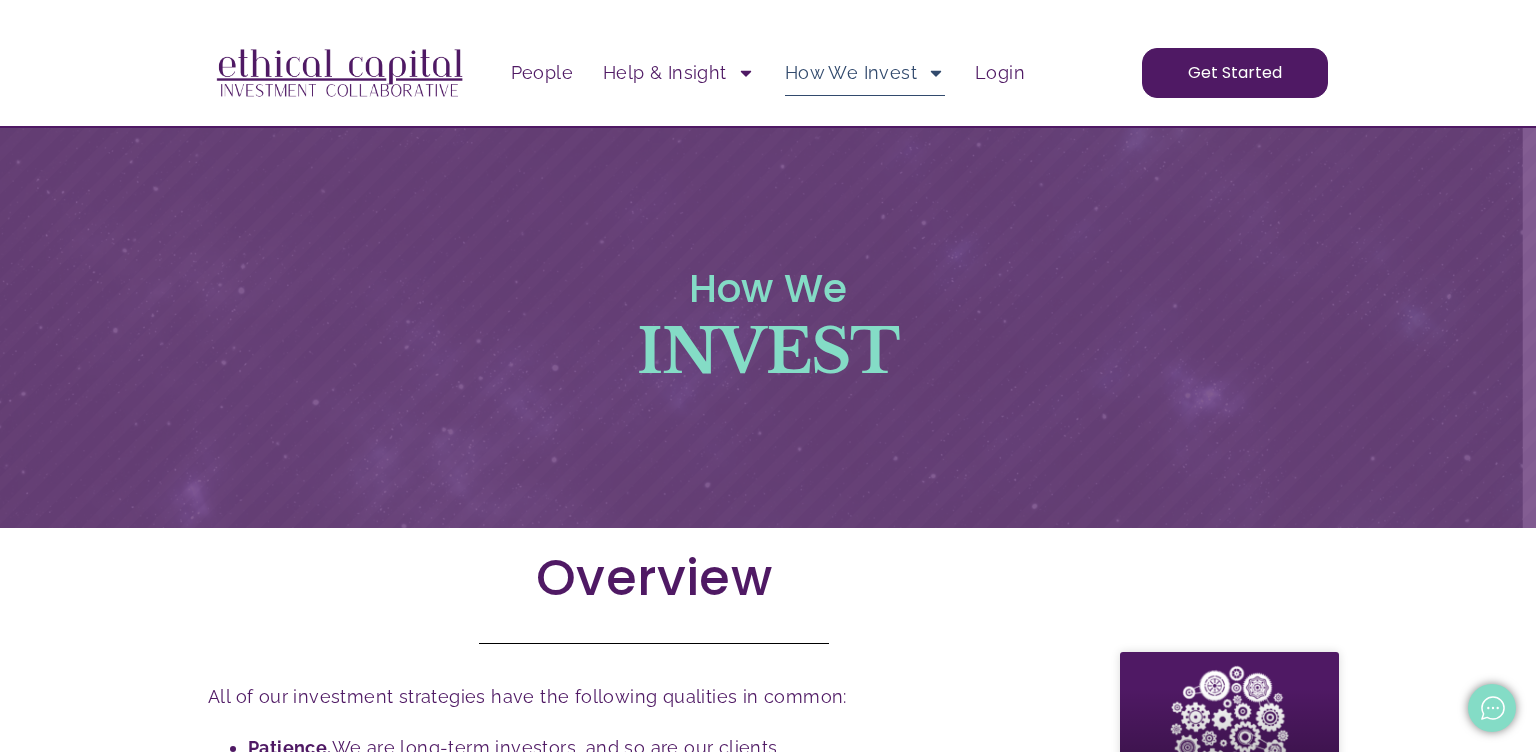 click on "How We Invest" 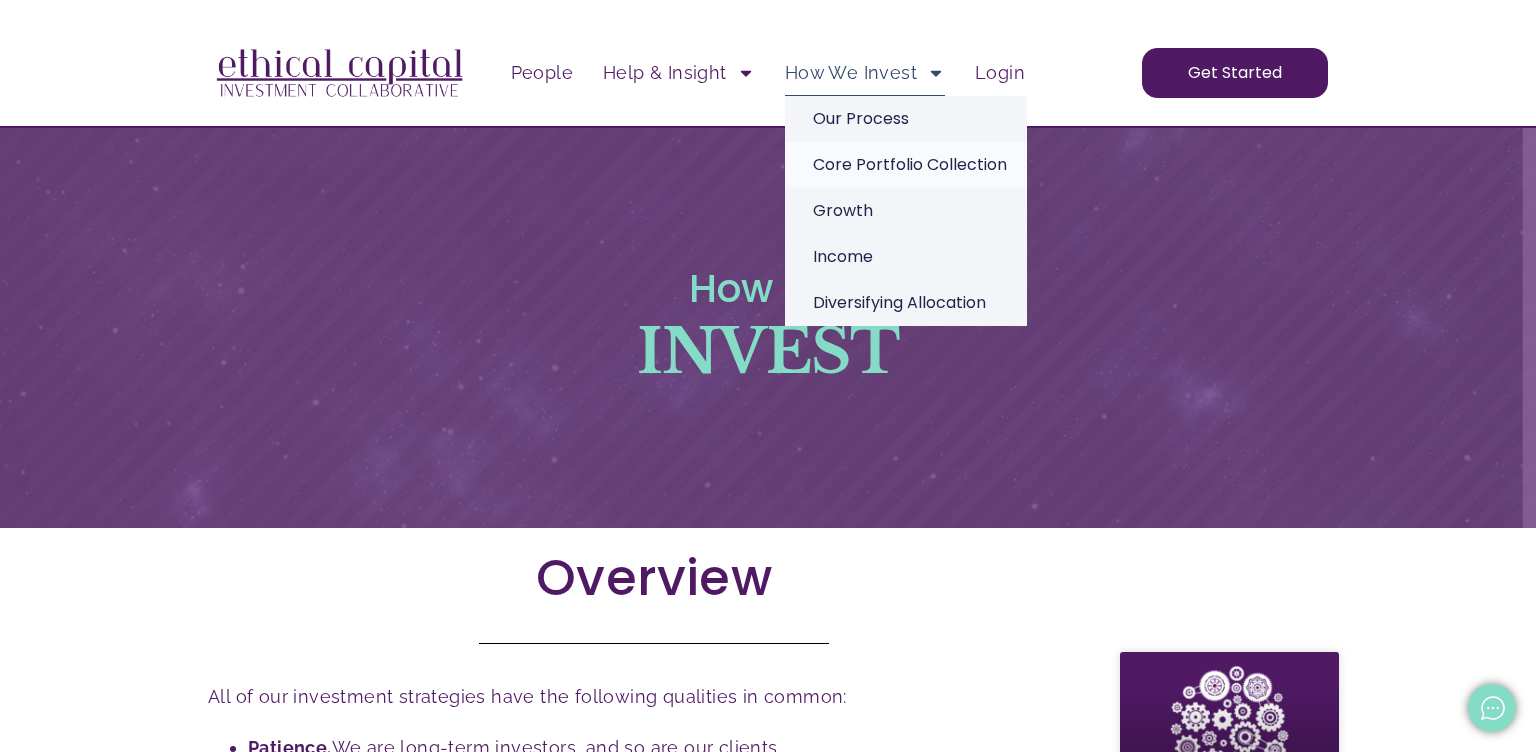 click on "Core Portfolio Collection" 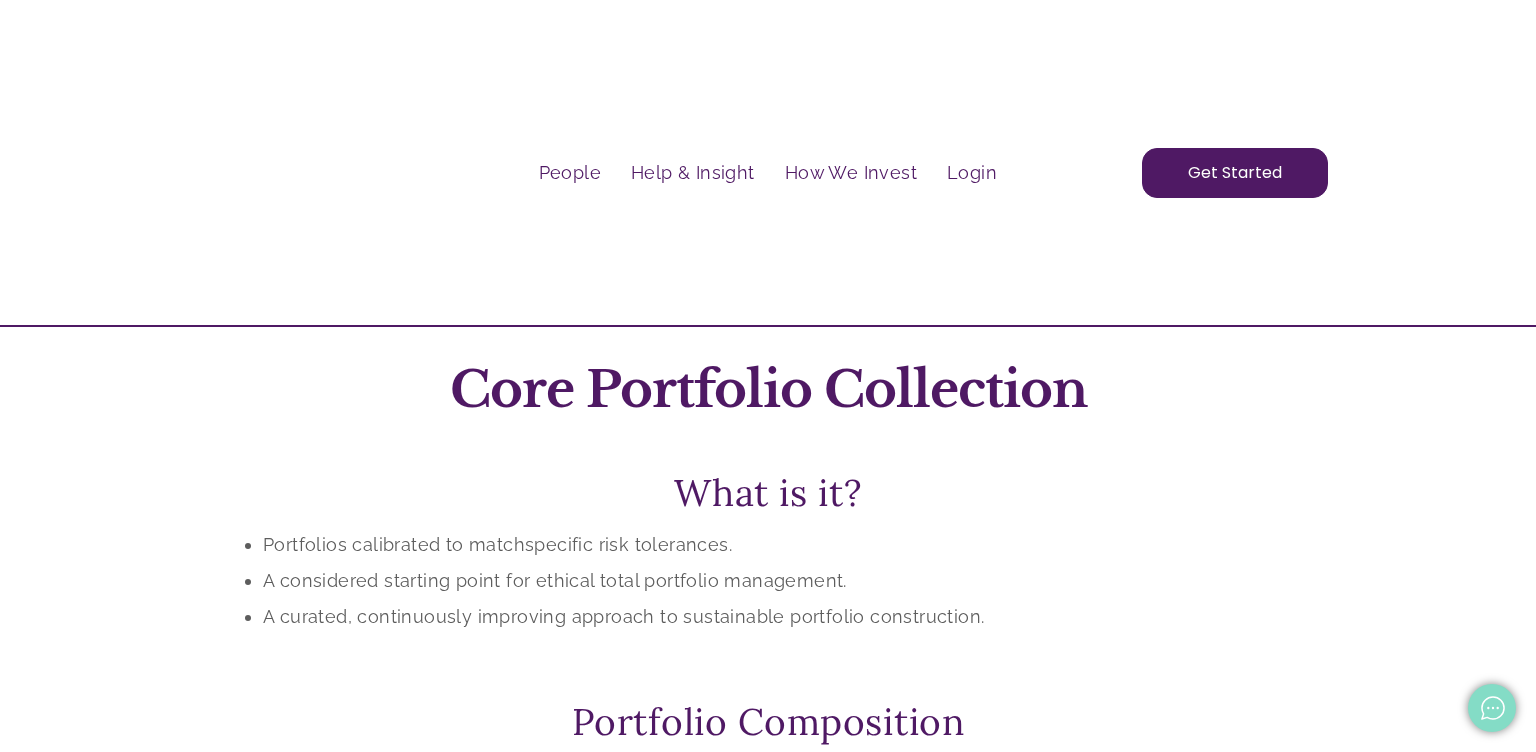 scroll, scrollTop: 466, scrollLeft: 0, axis: vertical 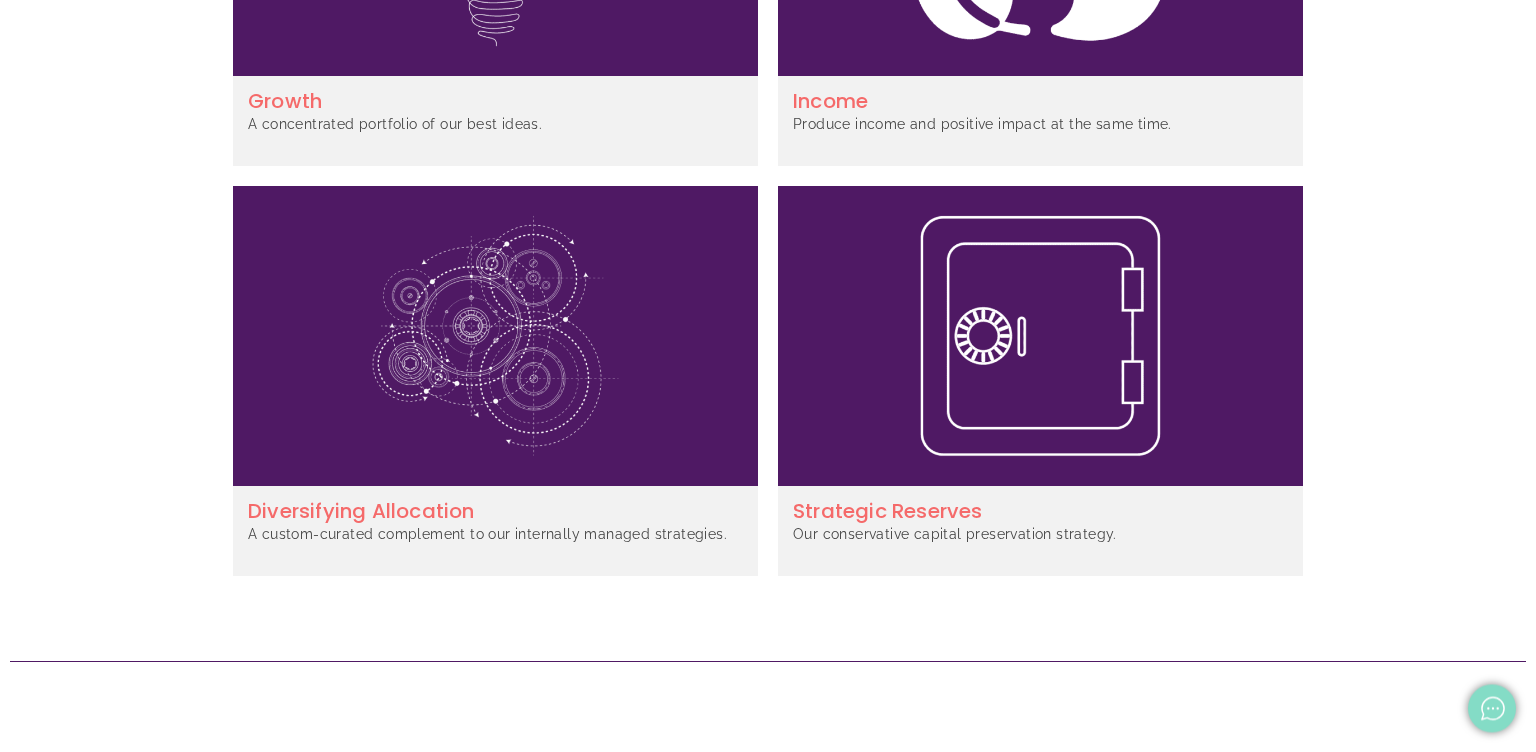 click on "Growth" at bounding box center [285, 101] 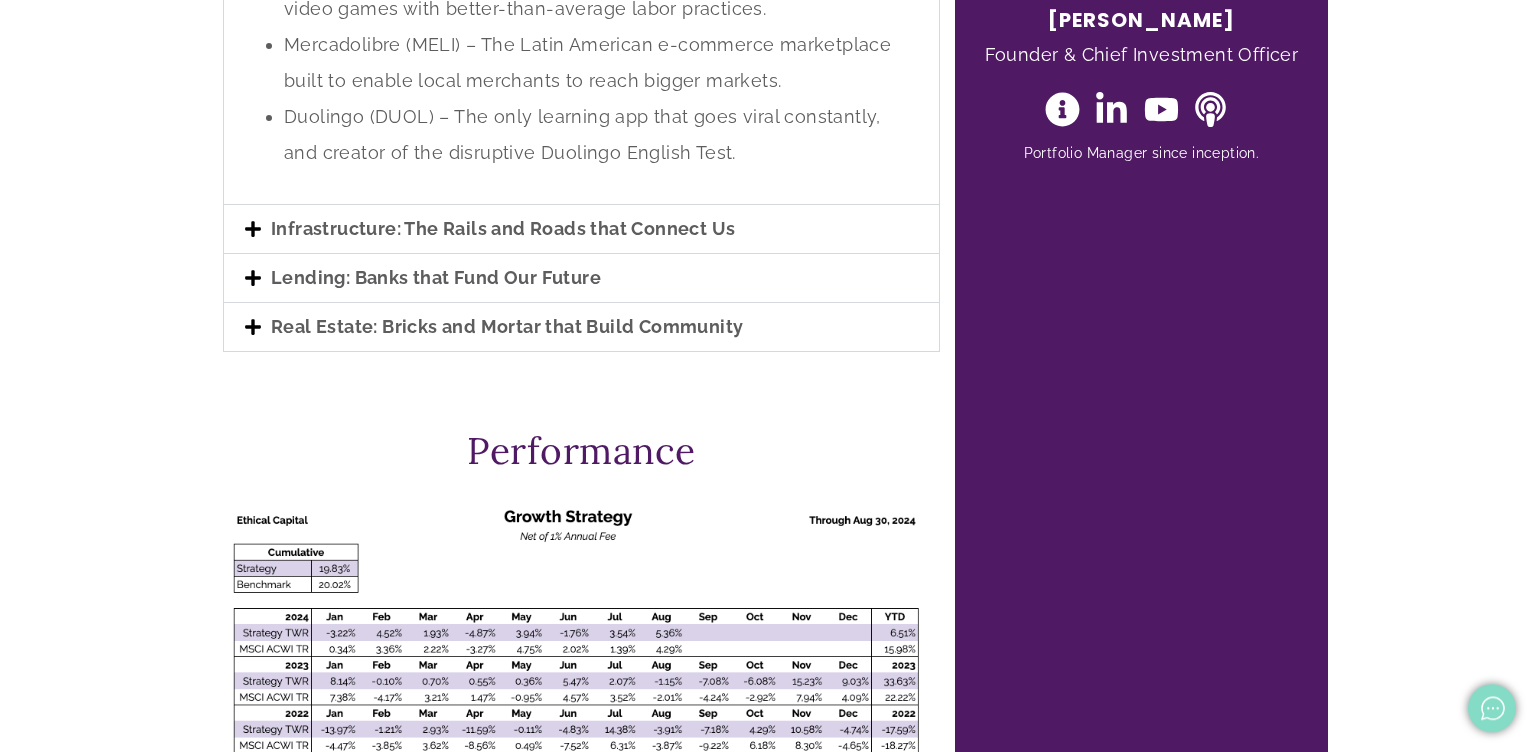 scroll, scrollTop: 604, scrollLeft: 0, axis: vertical 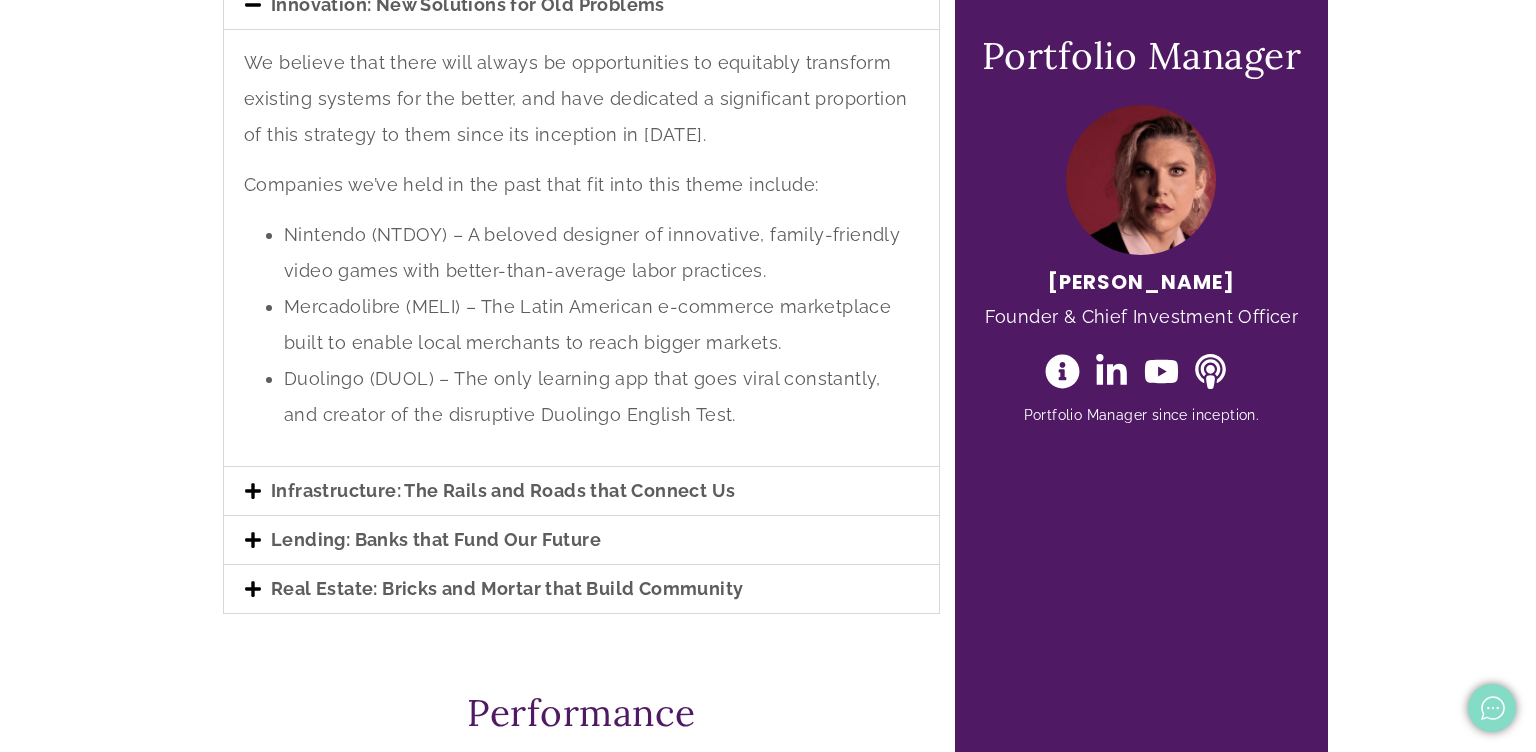 click on "Infrastructure: The Rails and Roads that Connect Us" at bounding box center (581, 491) 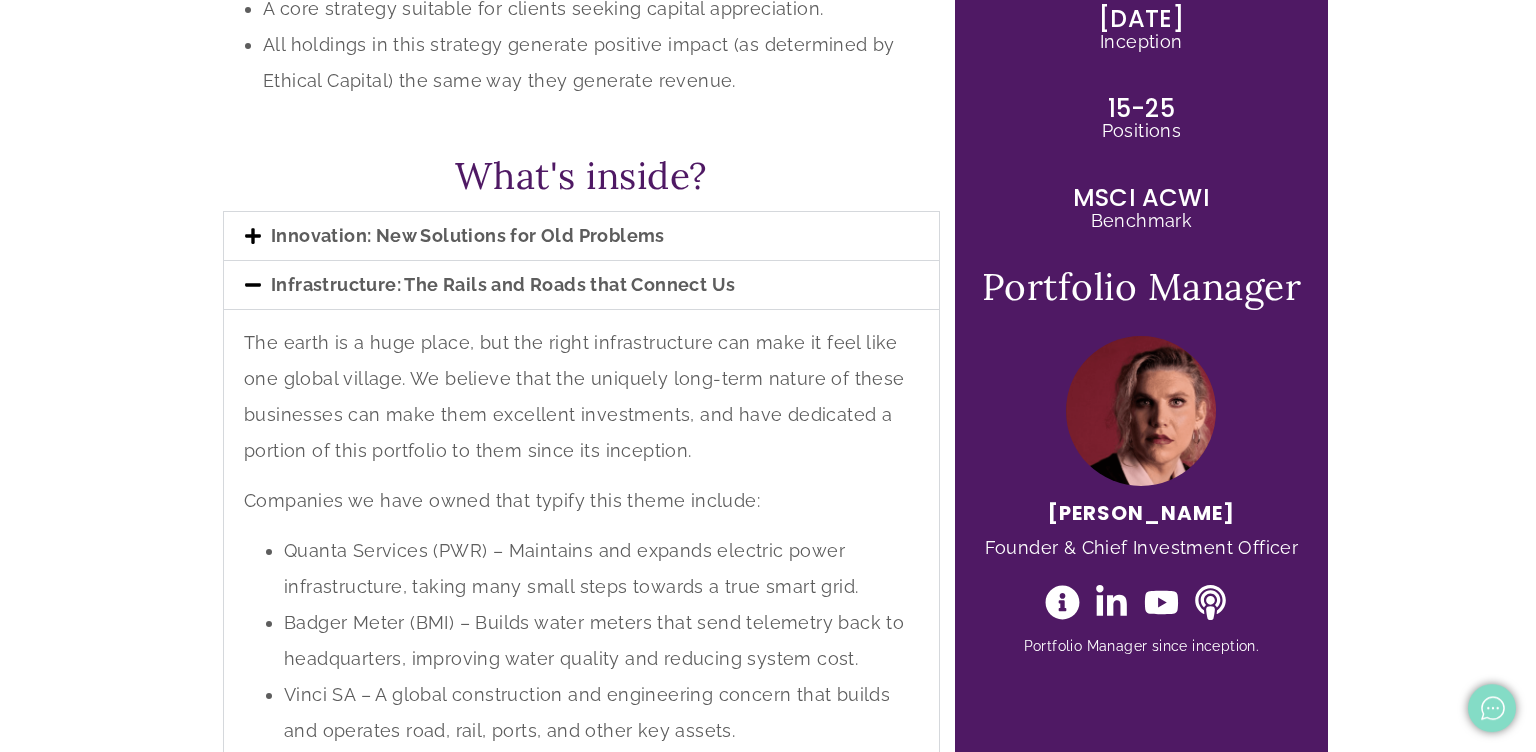 scroll, scrollTop: 375, scrollLeft: 0, axis: vertical 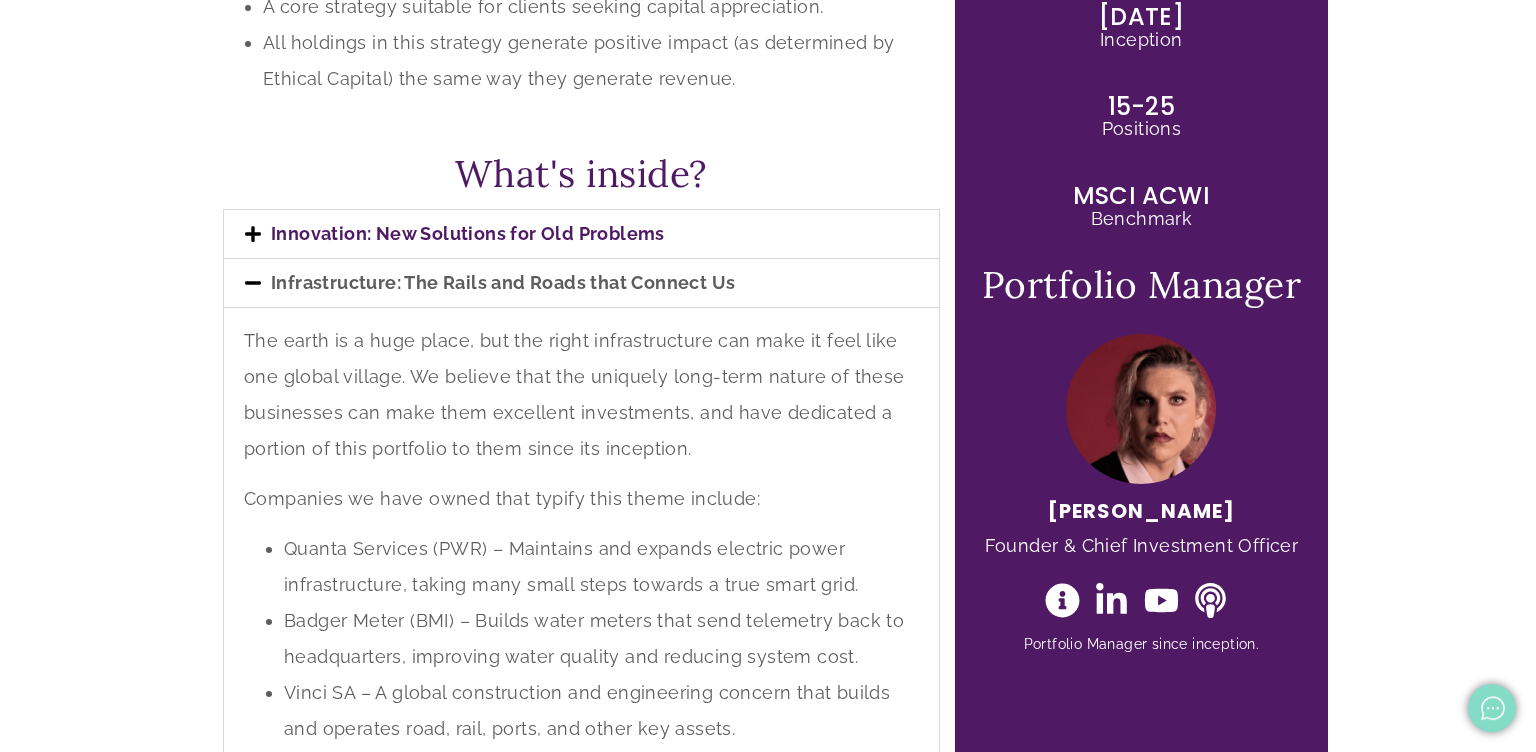 click on "Innovation: New Solutions for Old Problems" at bounding box center (468, 233) 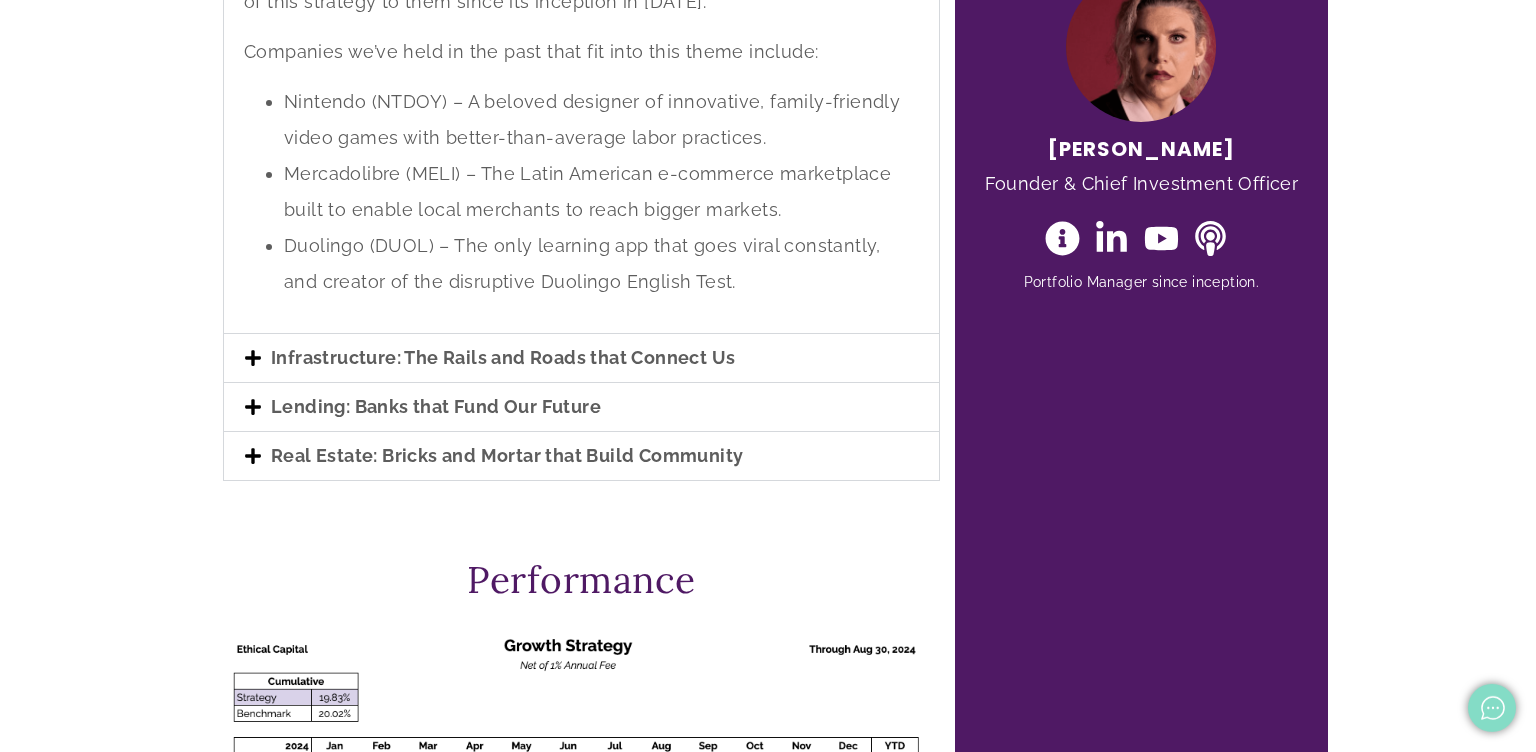 scroll, scrollTop: 740, scrollLeft: 0, axis: vertical 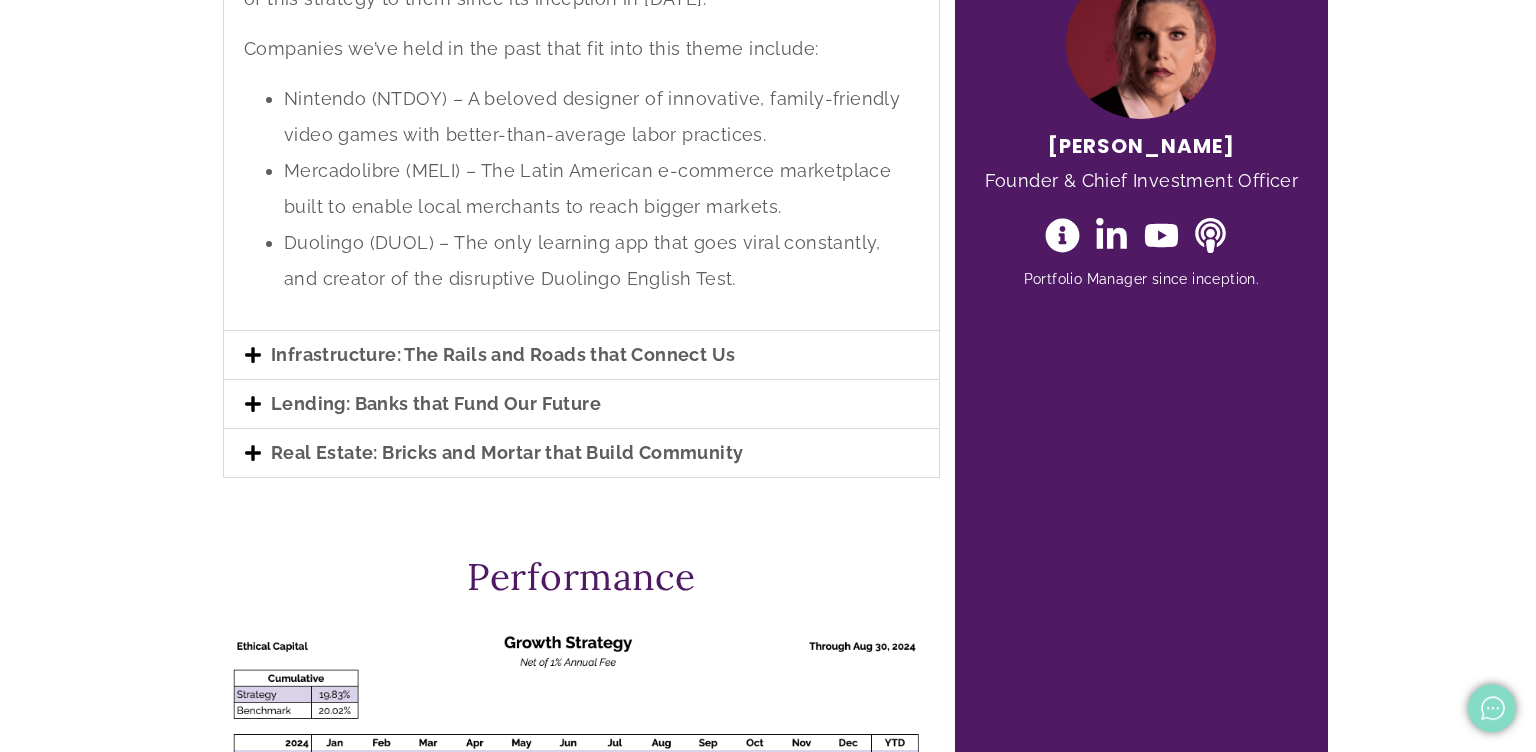 click on "Infrastructure: The Rails and Roads that Connect Us" at bounding box center (581, 355) 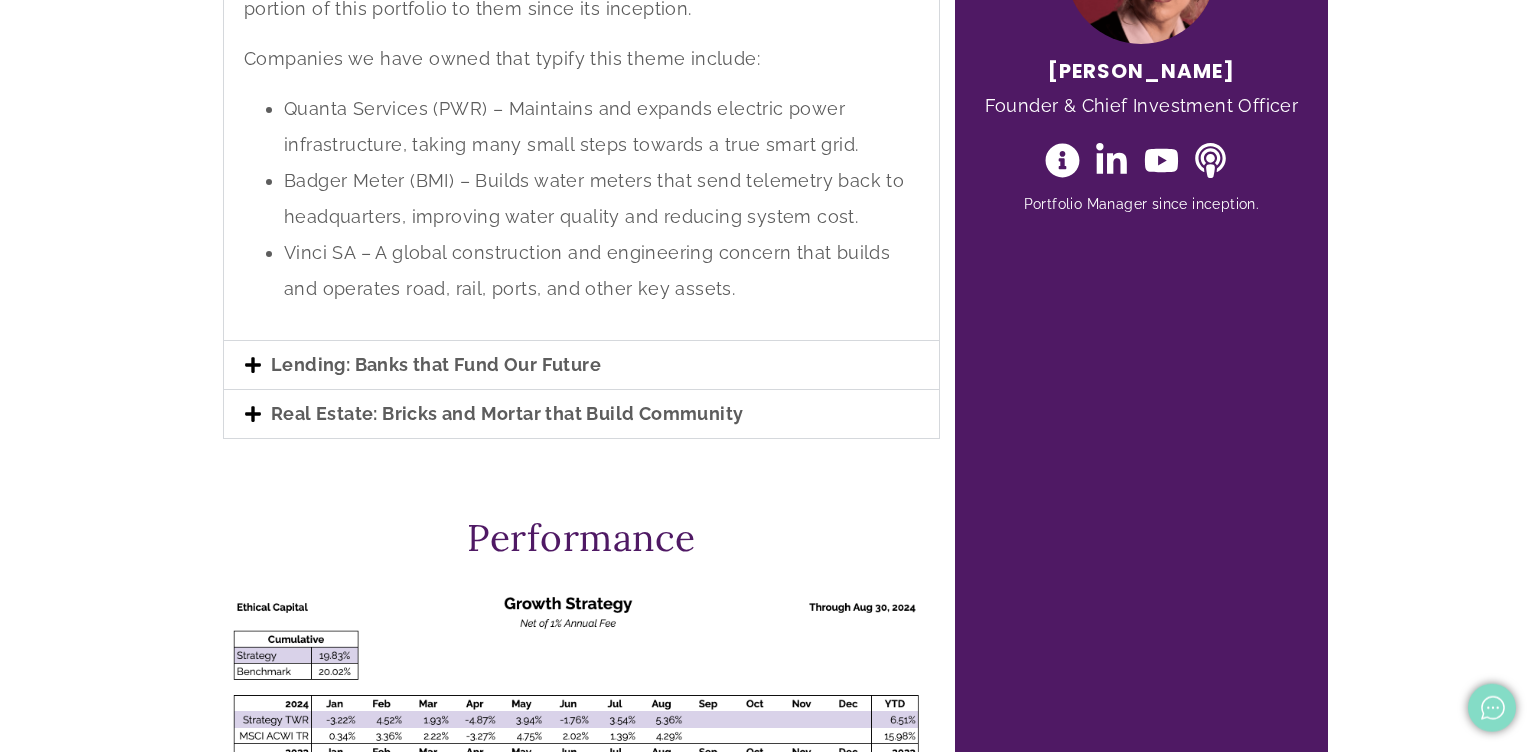 scroll, scrollTop: 817, scrollLeft: 0, axis: vertical 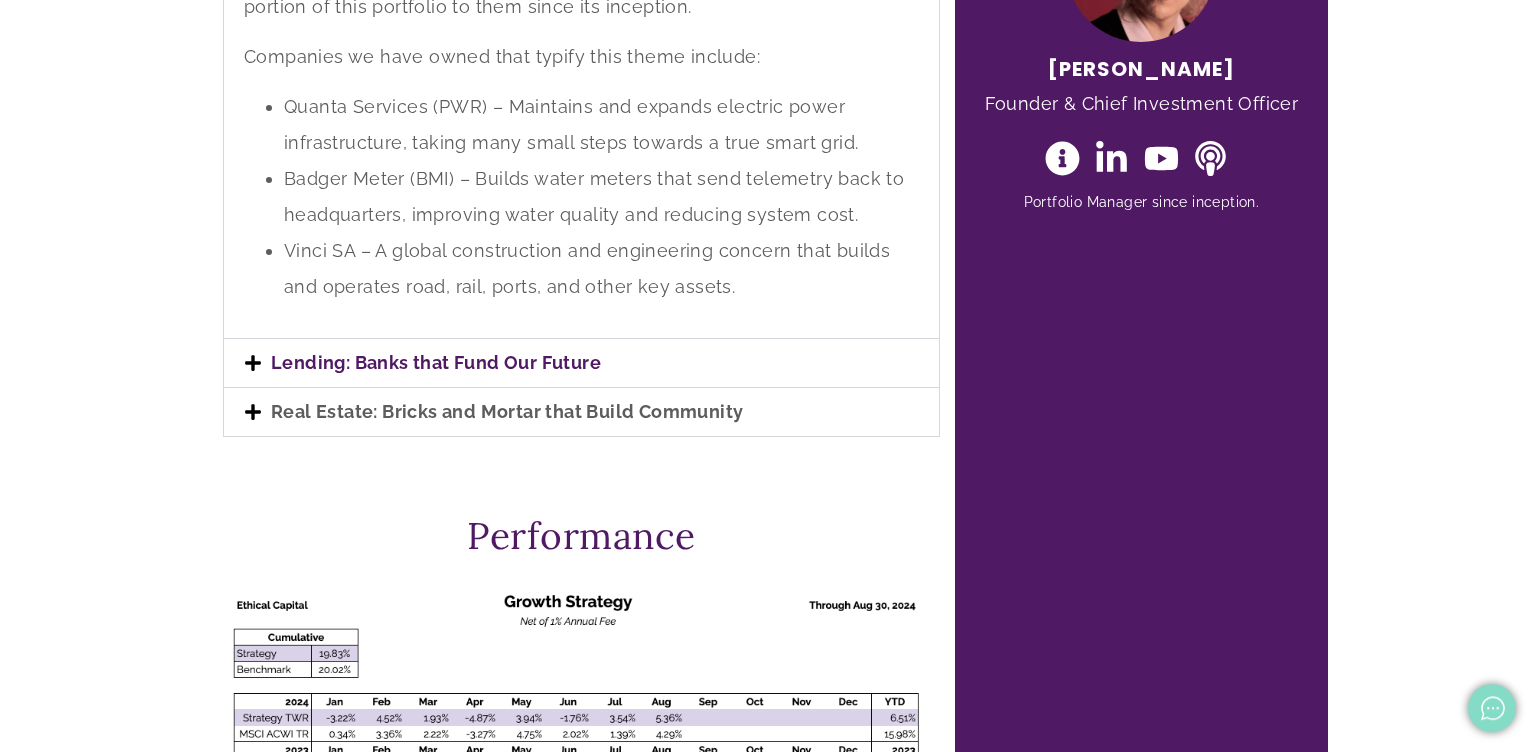 click on "Lending: Banks that Fund Our Future" at bounding box center (436, 362) 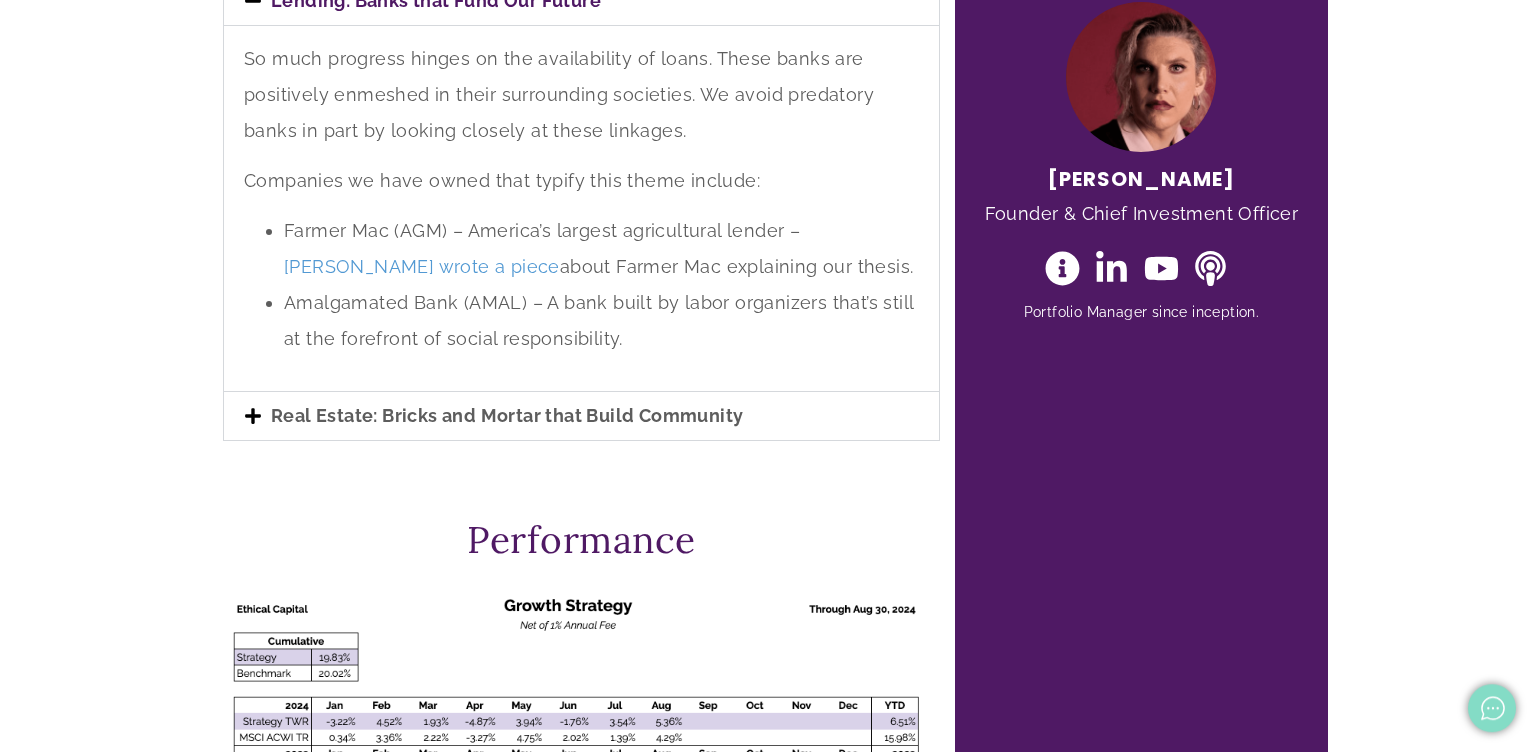 scroll, scrollTop: 692, scrollLeft: 0, axis: vertical 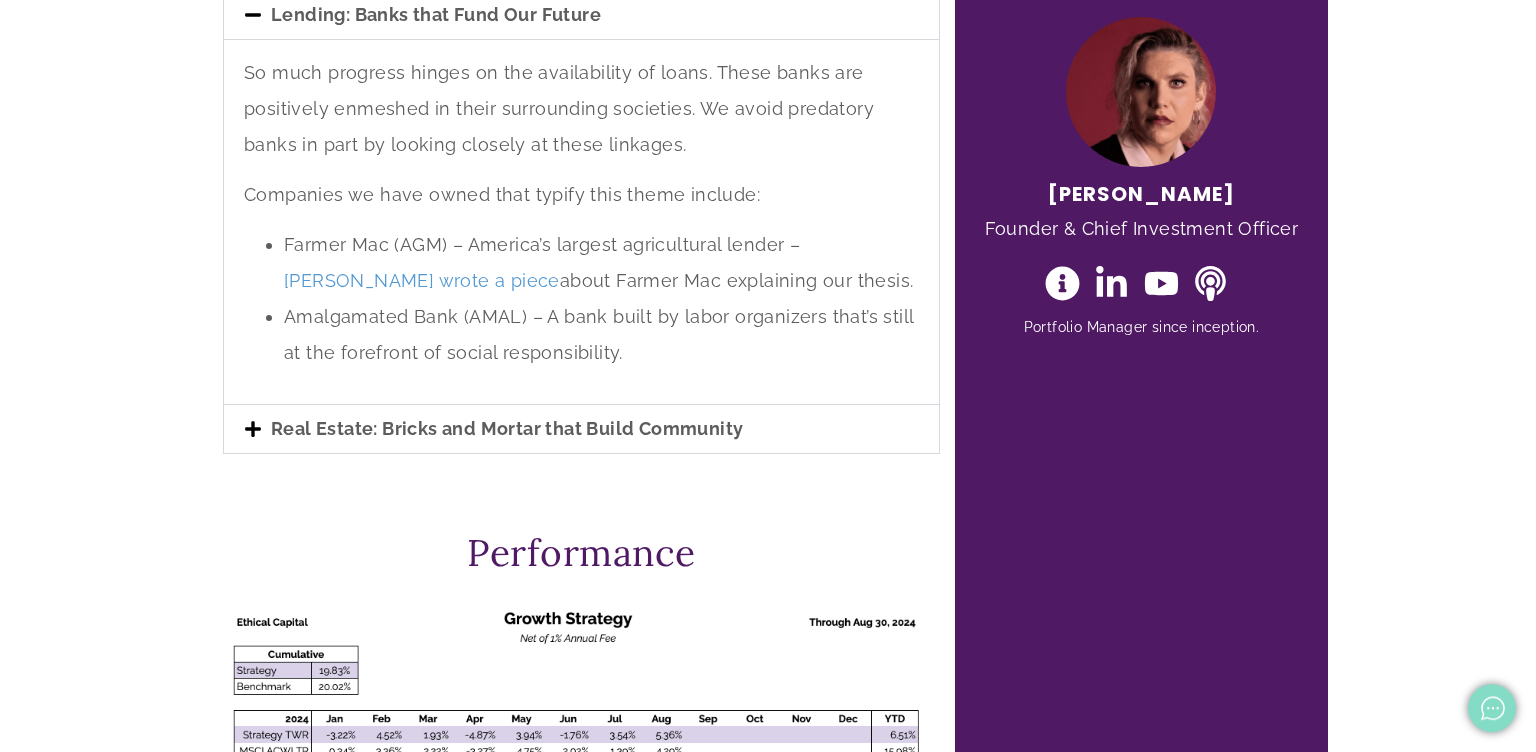 click on "Real Estate: Bricks and Mortar that Build Community" at bounding box center (581, 429) 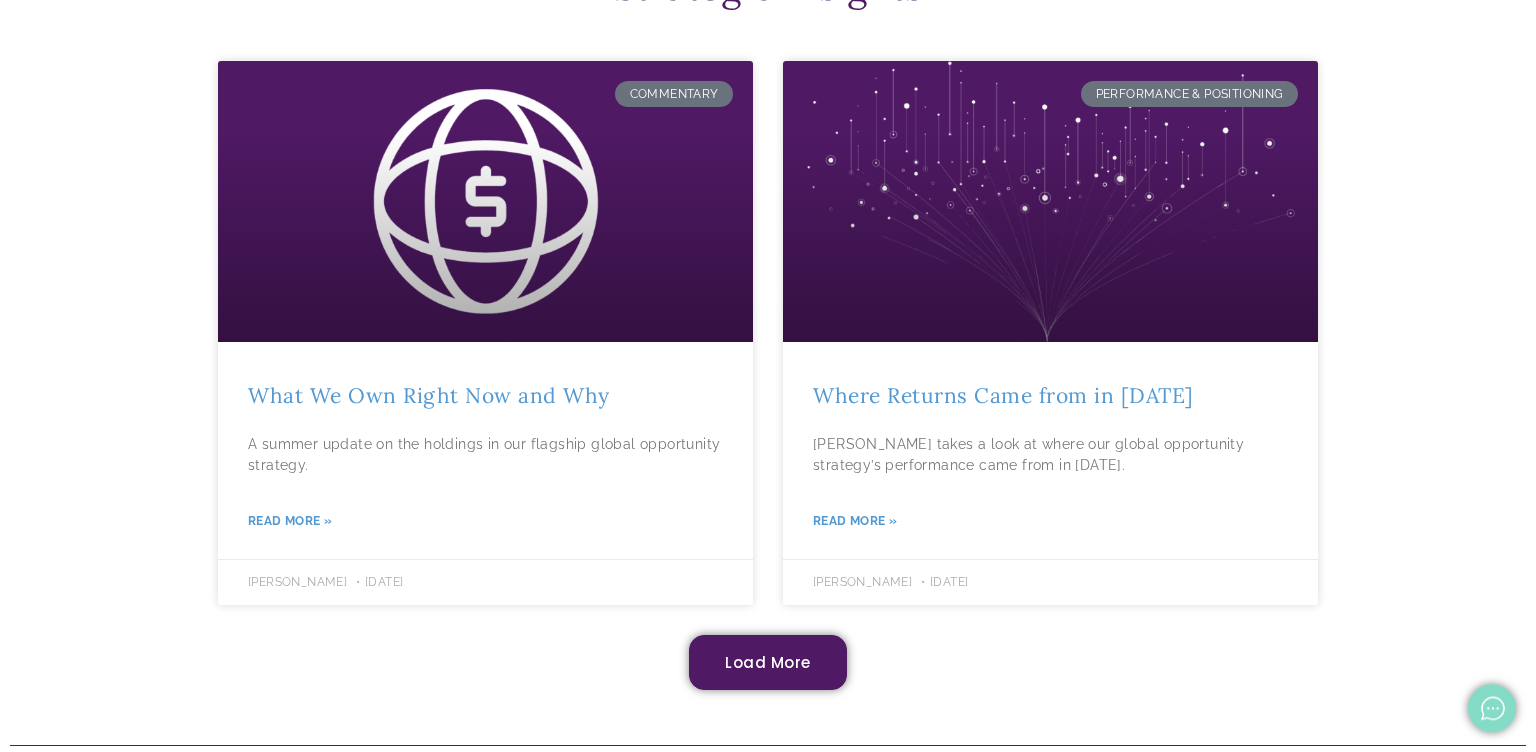 scroll, scrollTop: 1755, scrollLeft: 0, axis: vertical 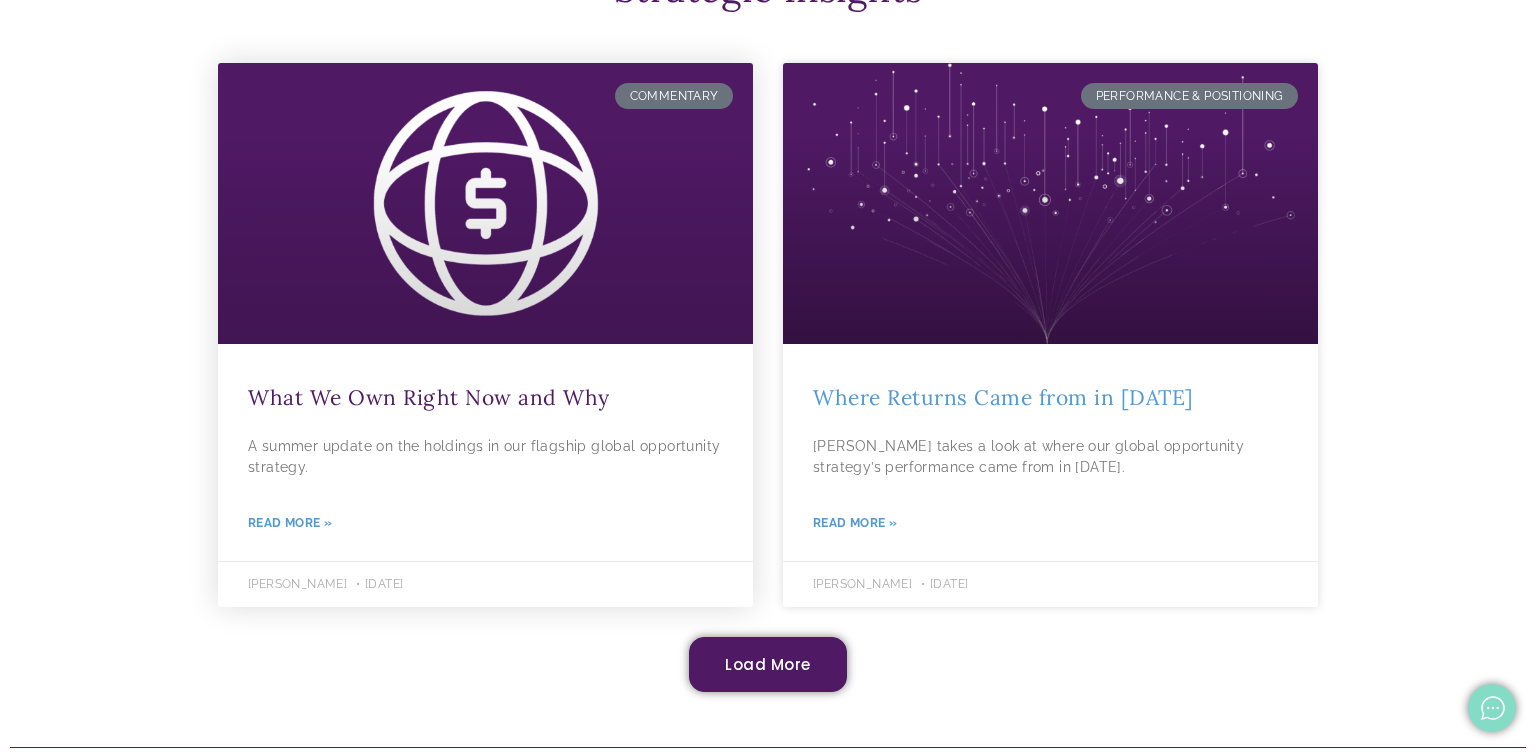 click on "What We Own Right Now and Why" at bounding box center (429, 397) 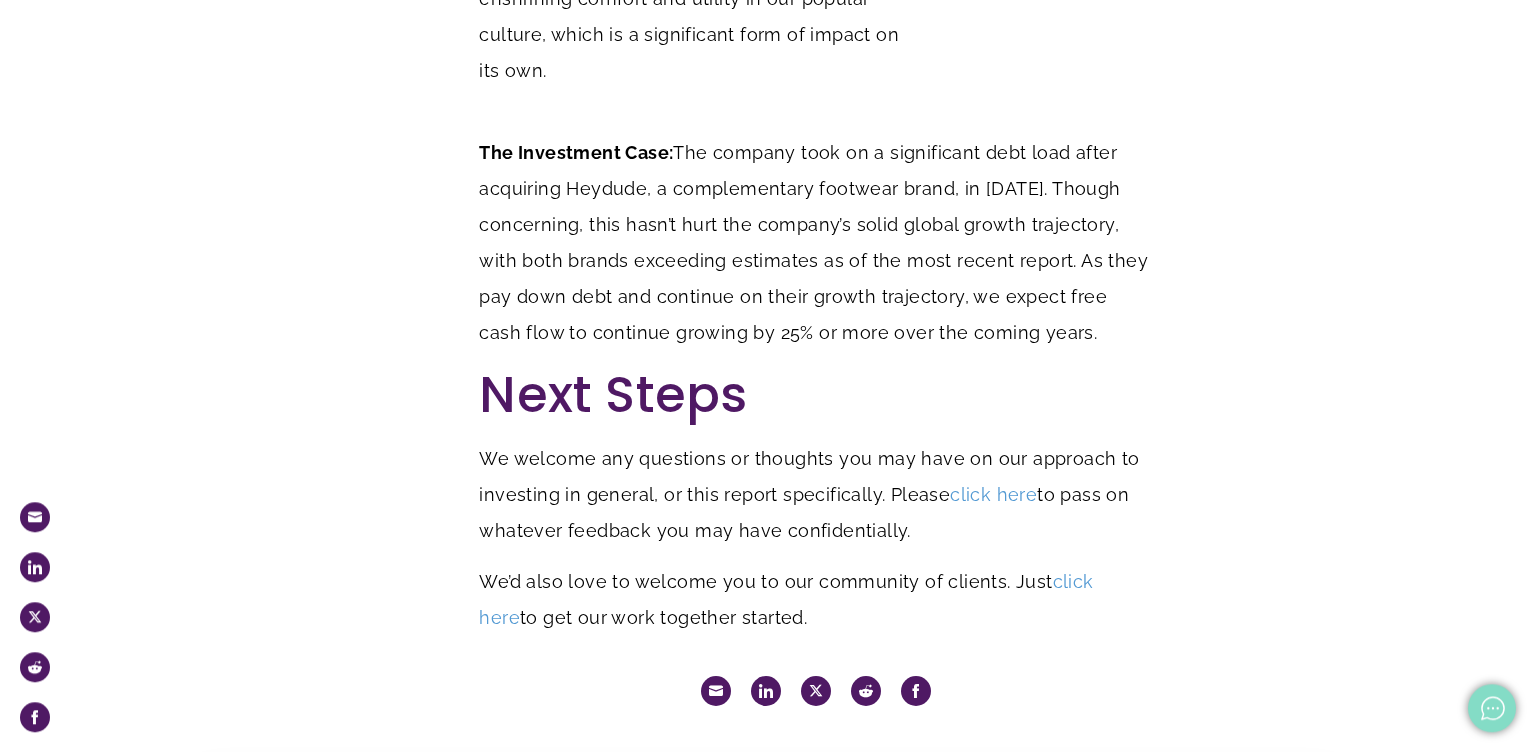 scroll, scrollTop: 9583, scrollLeft: 0, axis: vertical 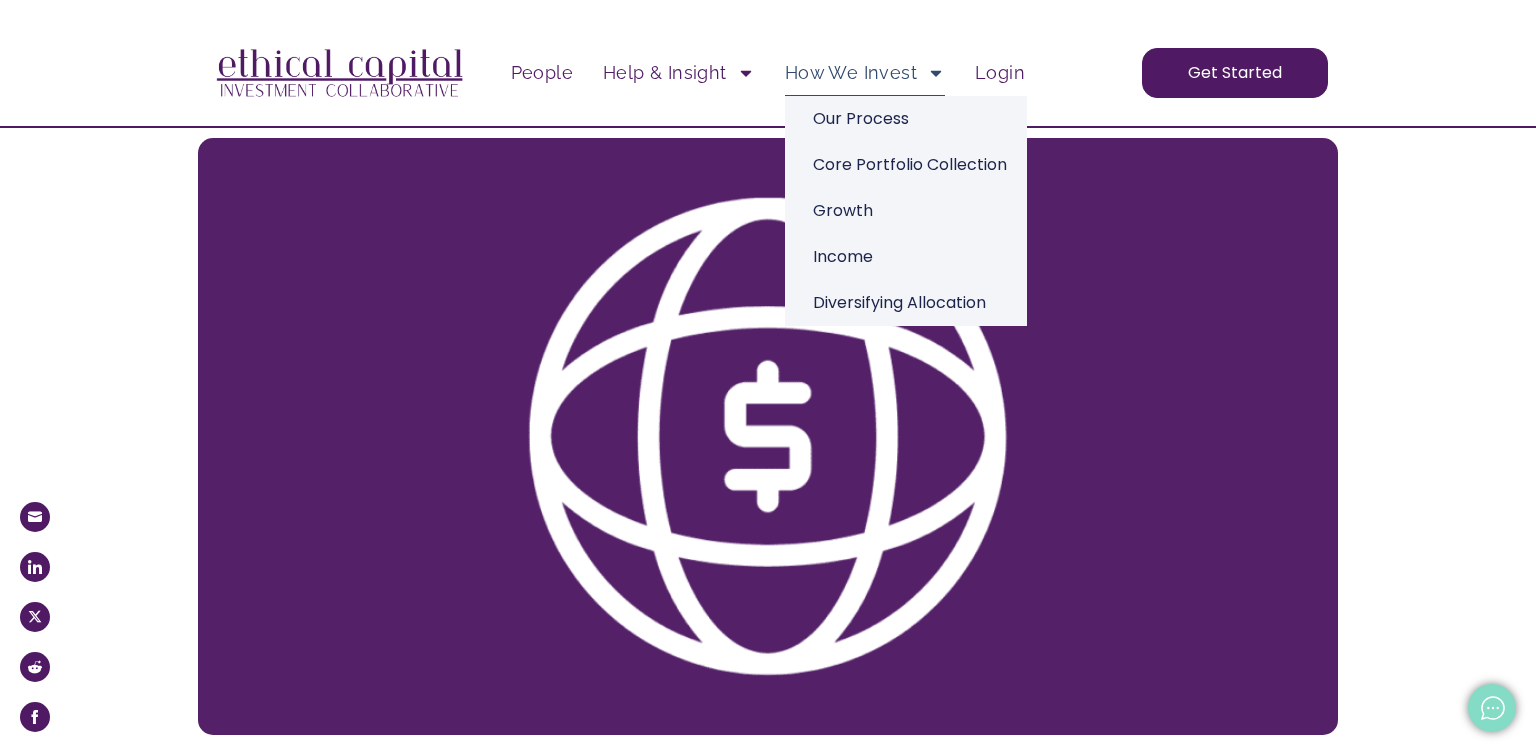 click on "How We Invest" 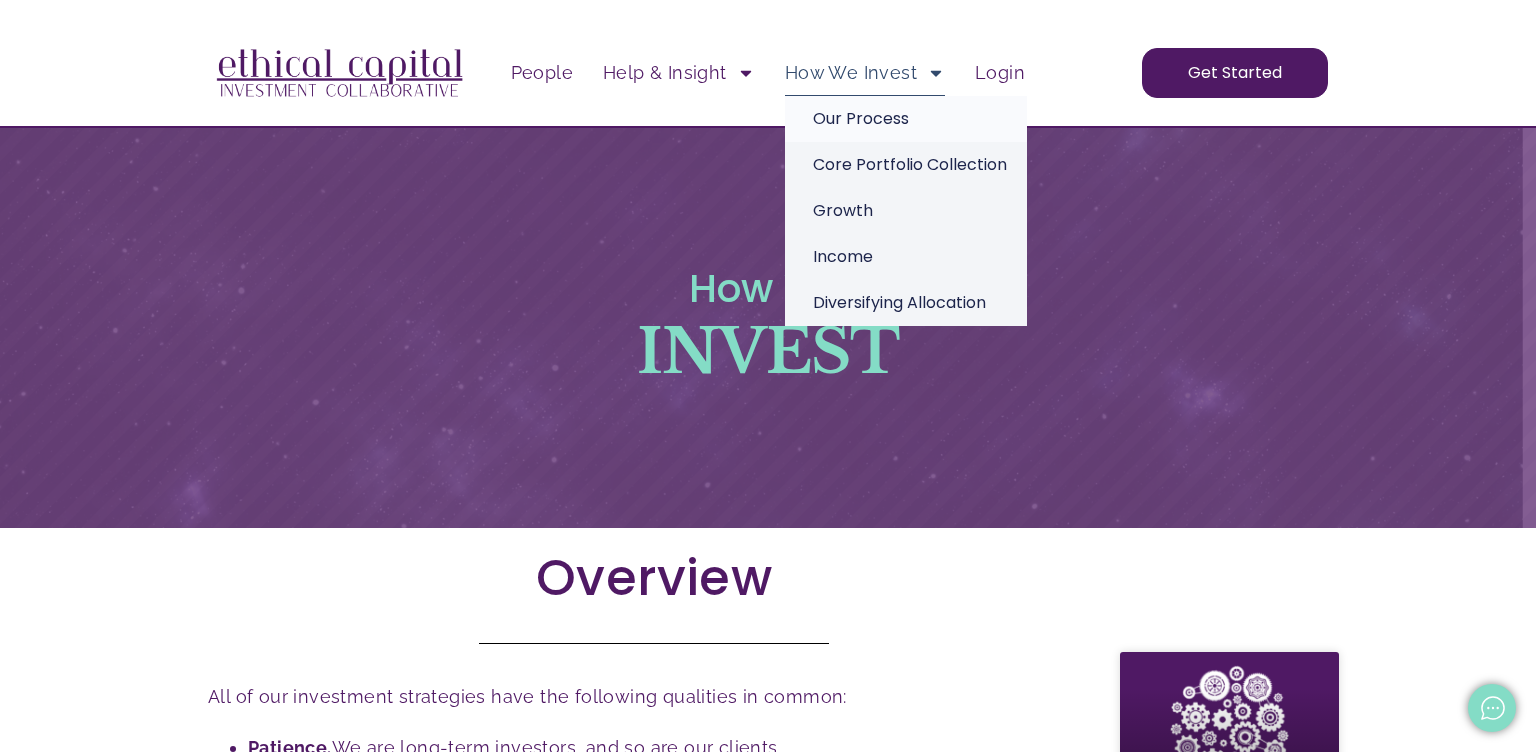 scroll, scrollTop: 0, scrollLeft: 0, axis: both 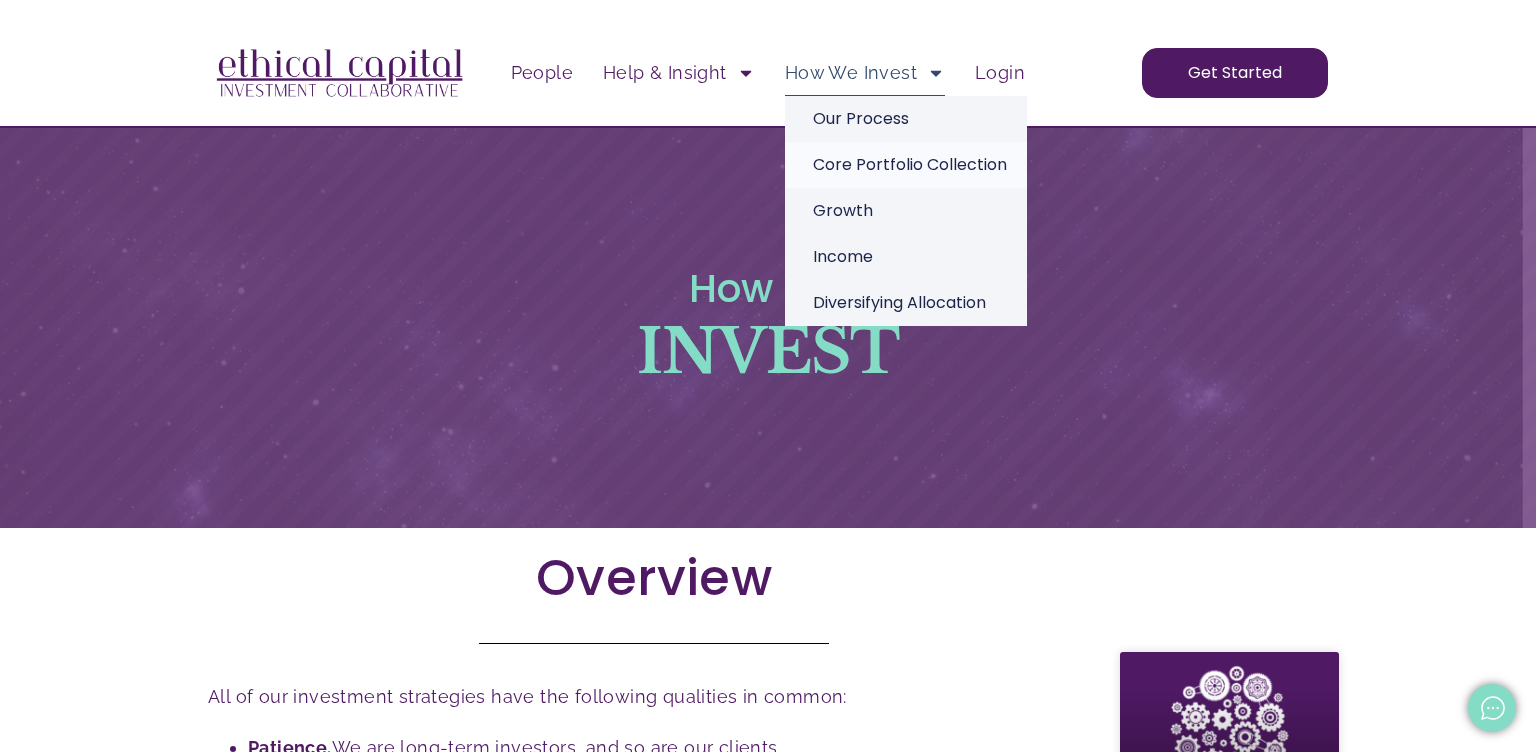 click on "Core Portfolio Collection" 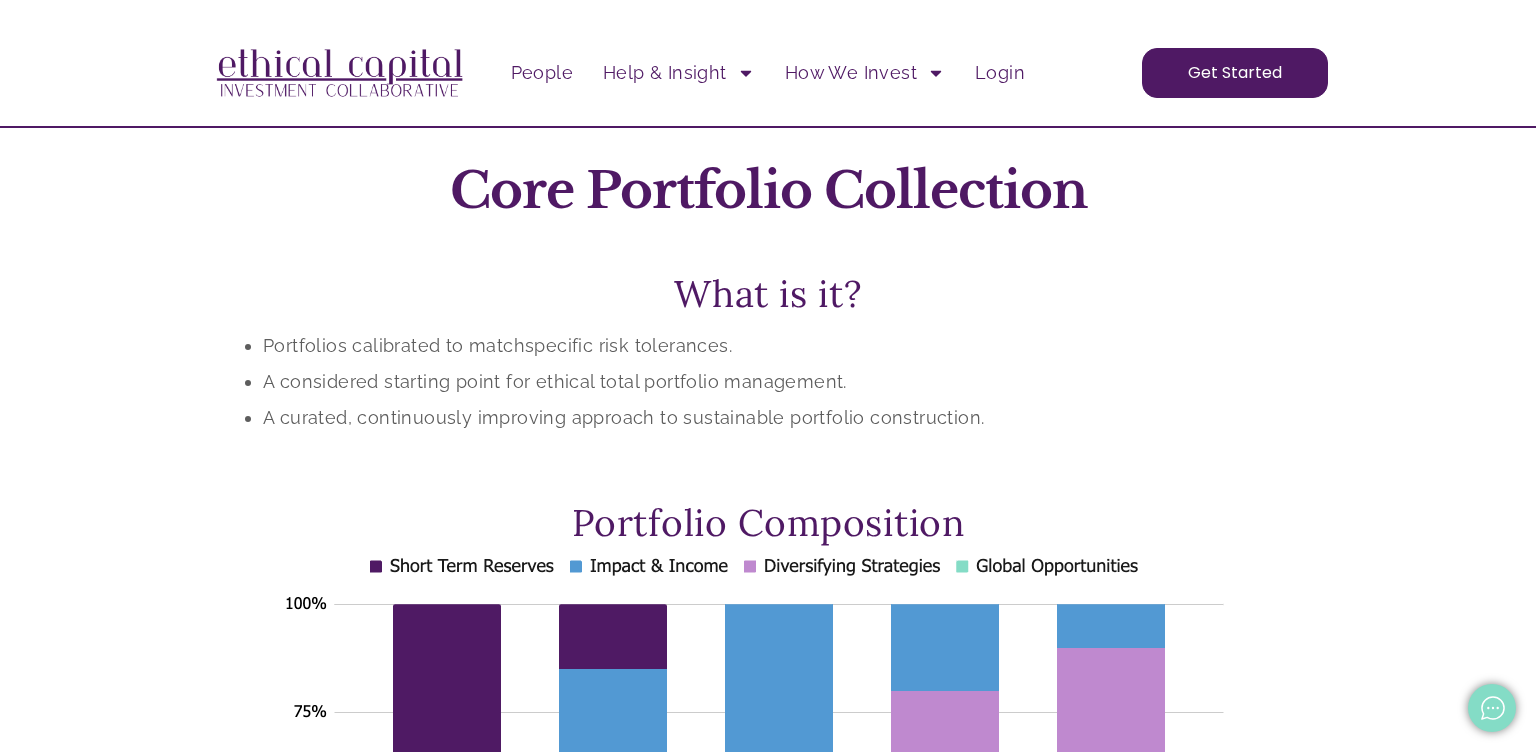 scroll, scrollTop: 1367, scrollLeft: 0, axis: vertical 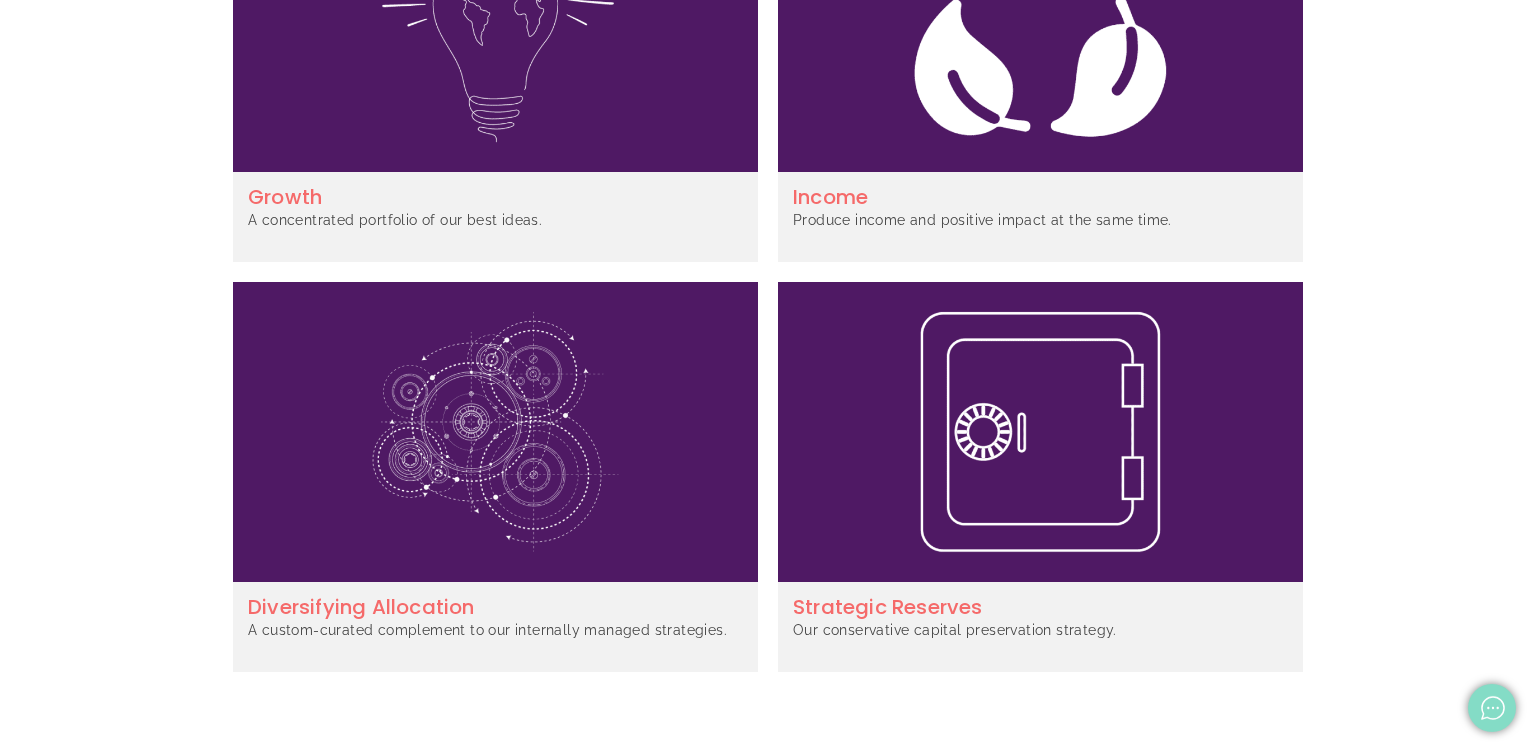 click on "Income" at bounding box center [830, 197] 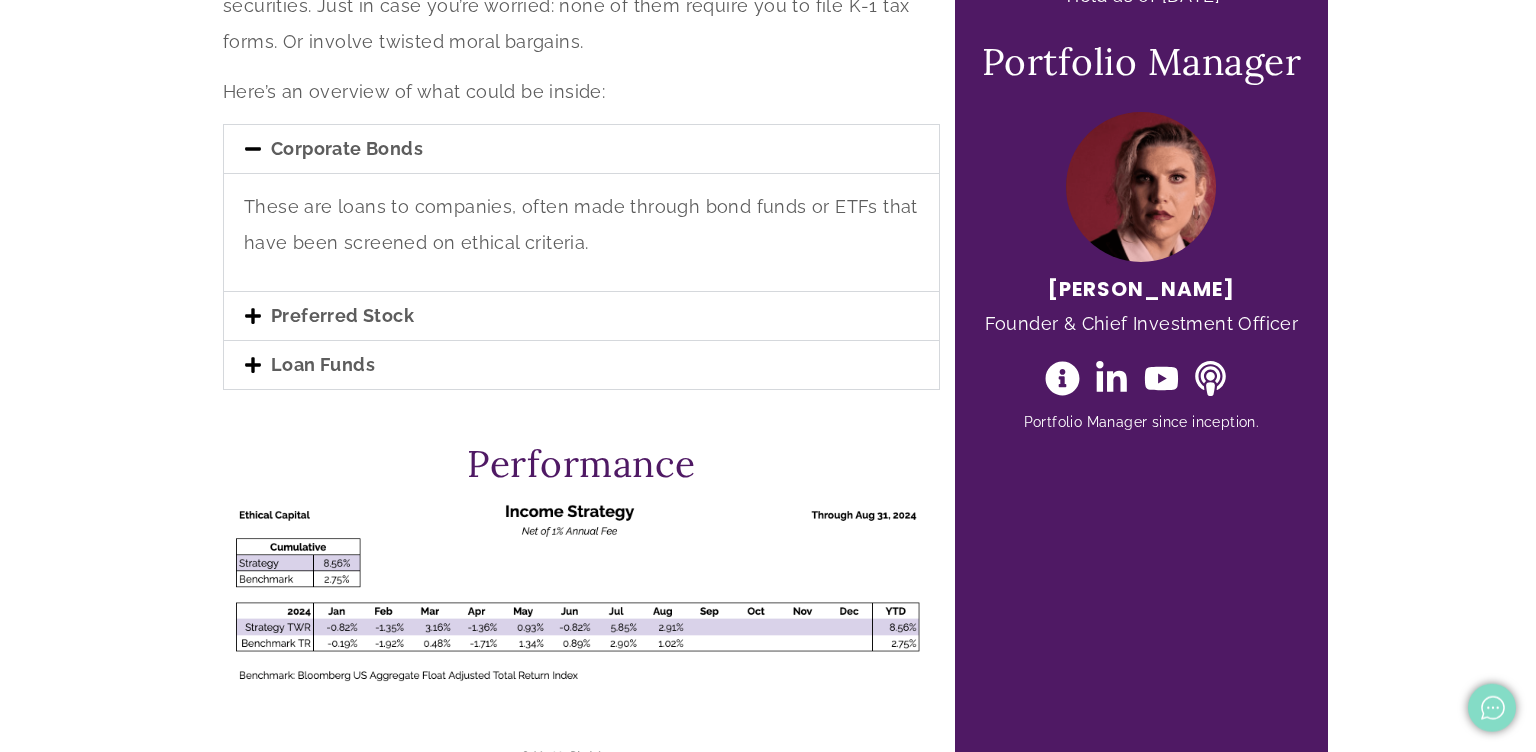 scroll, scrollTop: 631, scrollLeft: 0, axis: vertical 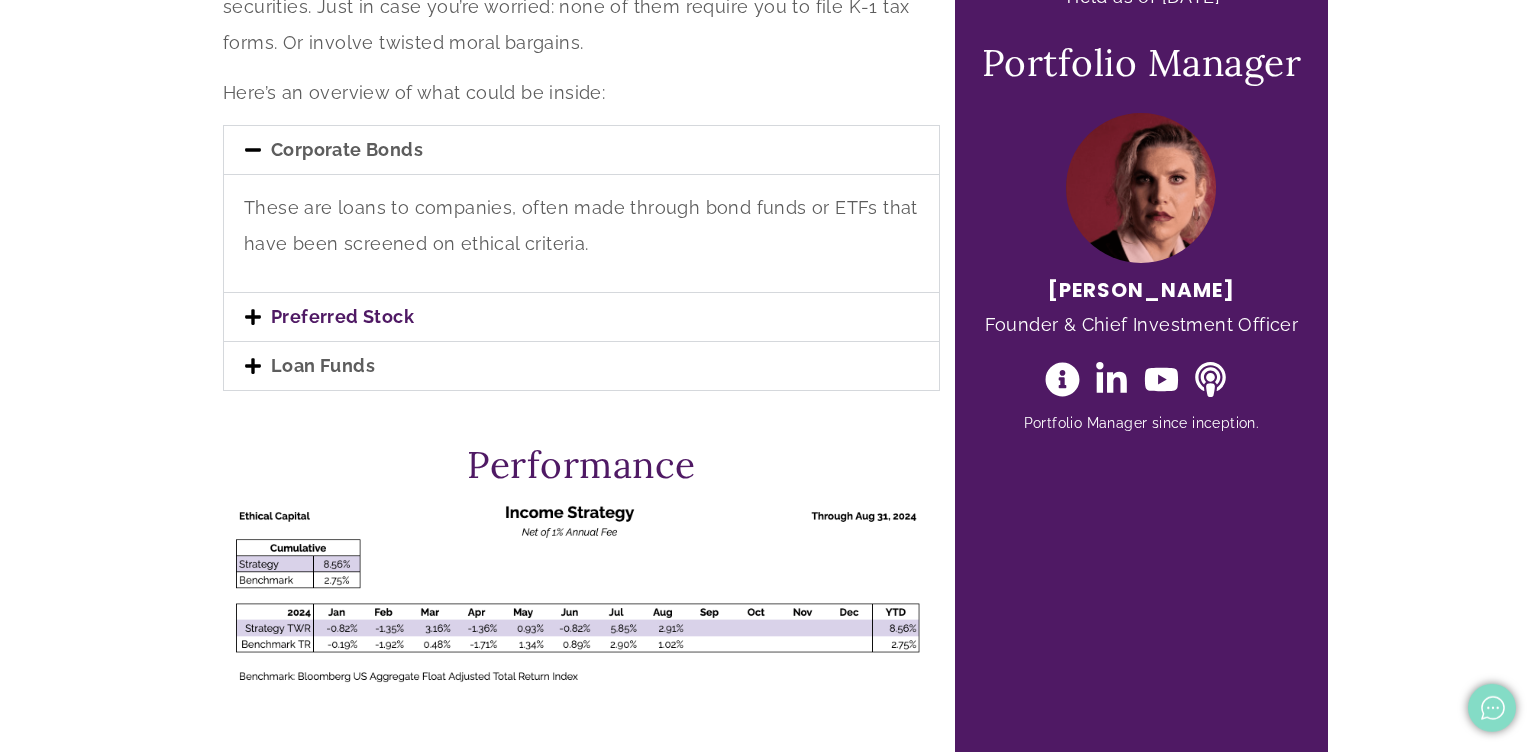 click on "Preferred Stock" at bounding box center (342, 316) 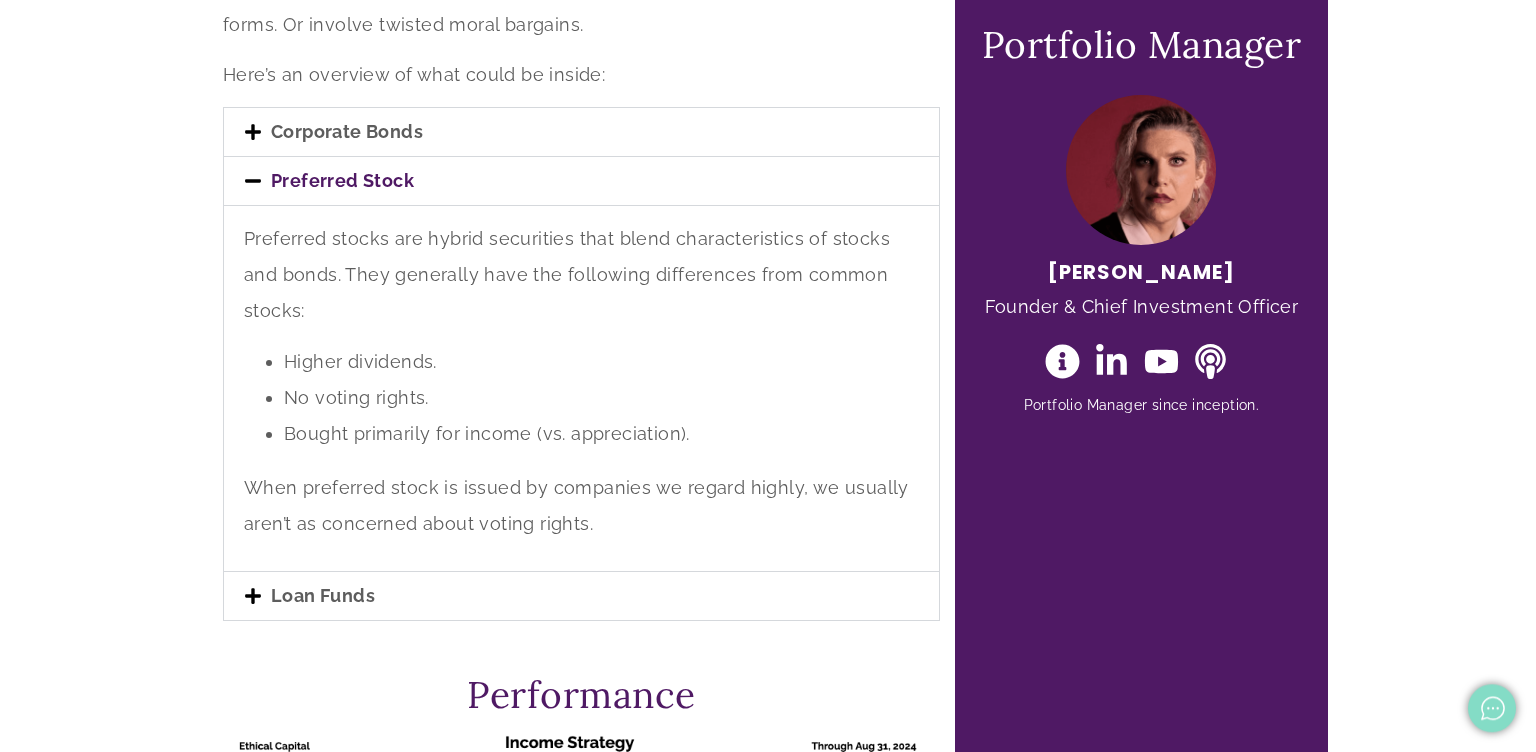 scroll, scrollTop: 650, scrollLeft: 0, axis: vertical 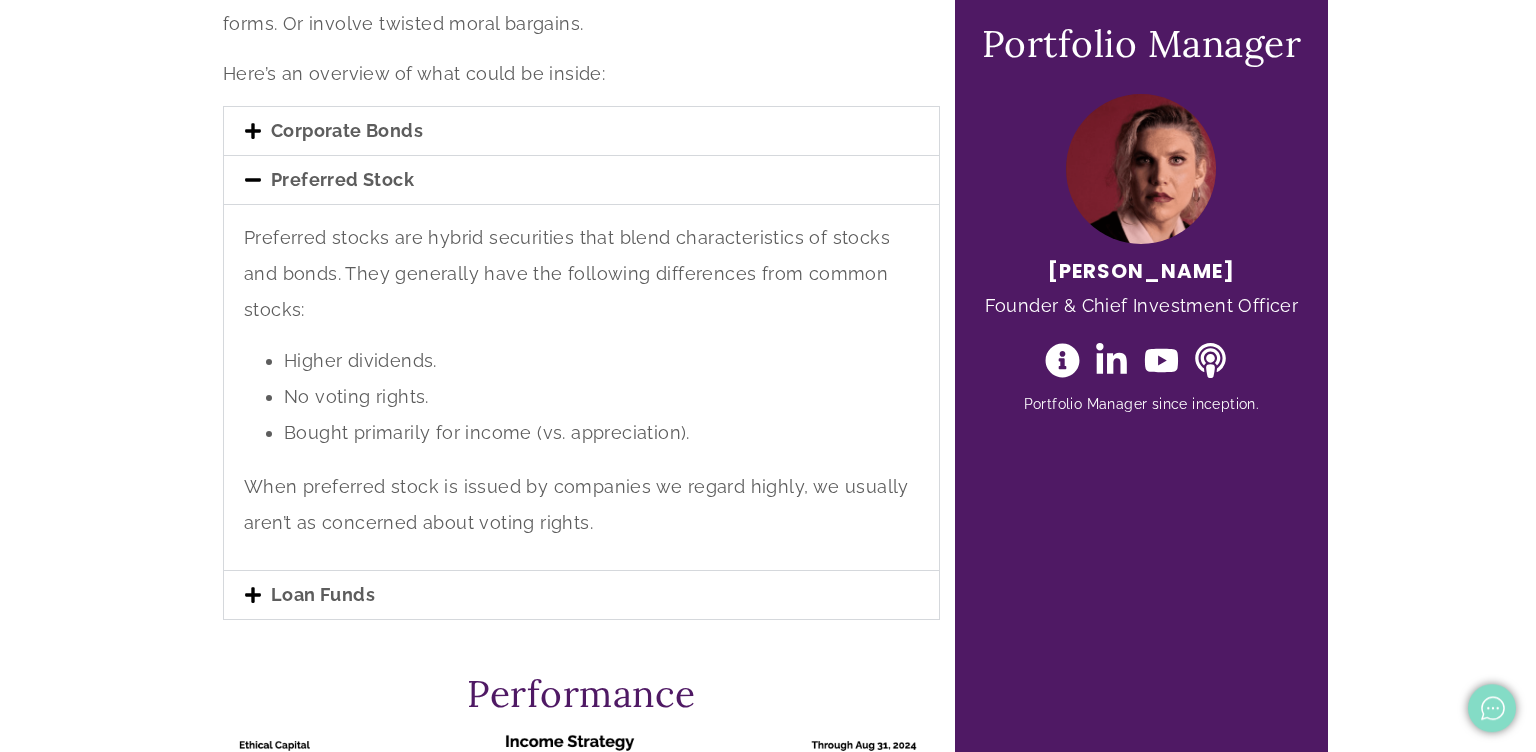 click on "Loan Funds" at bounding box center (581, 595) 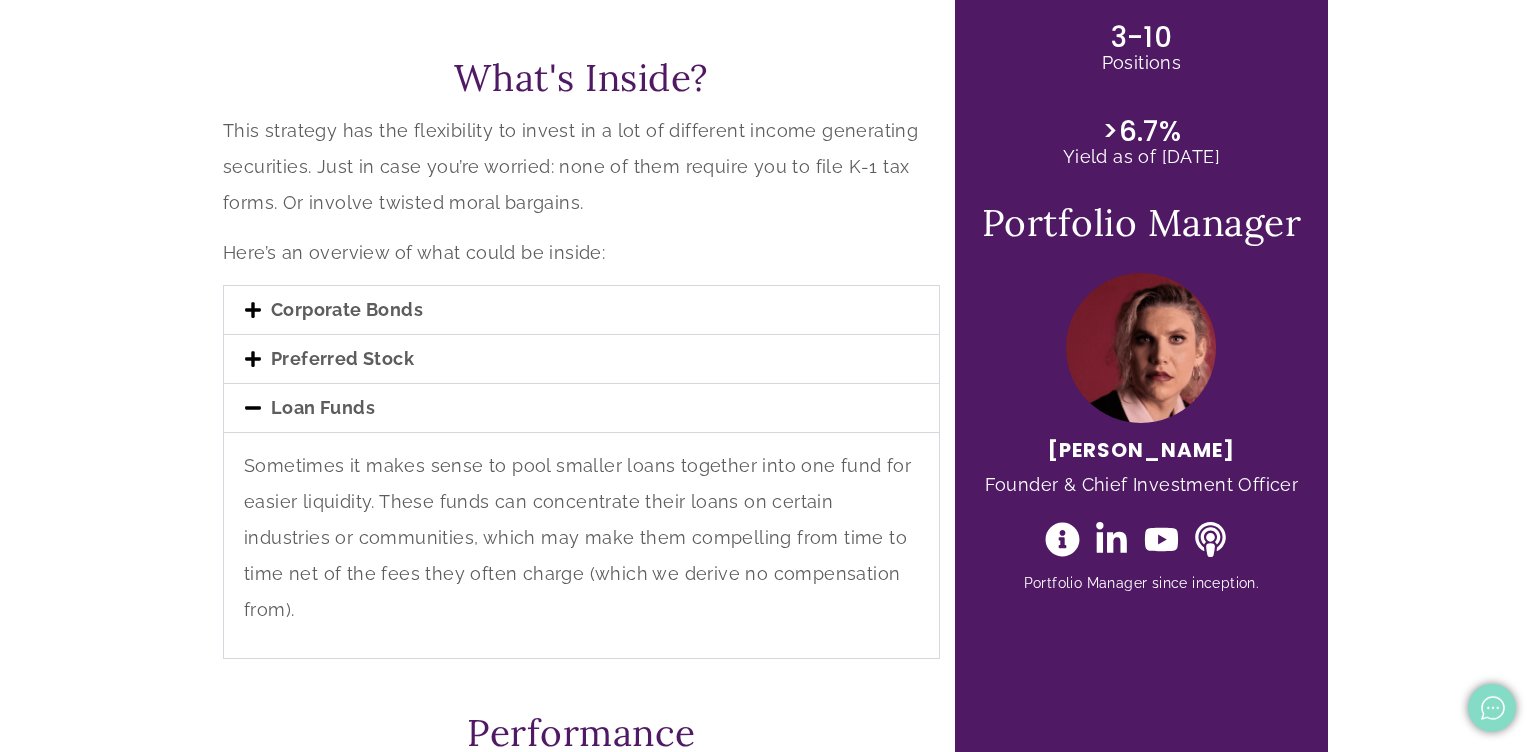 scroll, scrollTop: 470, scrollLeft: 0, axis: vertical 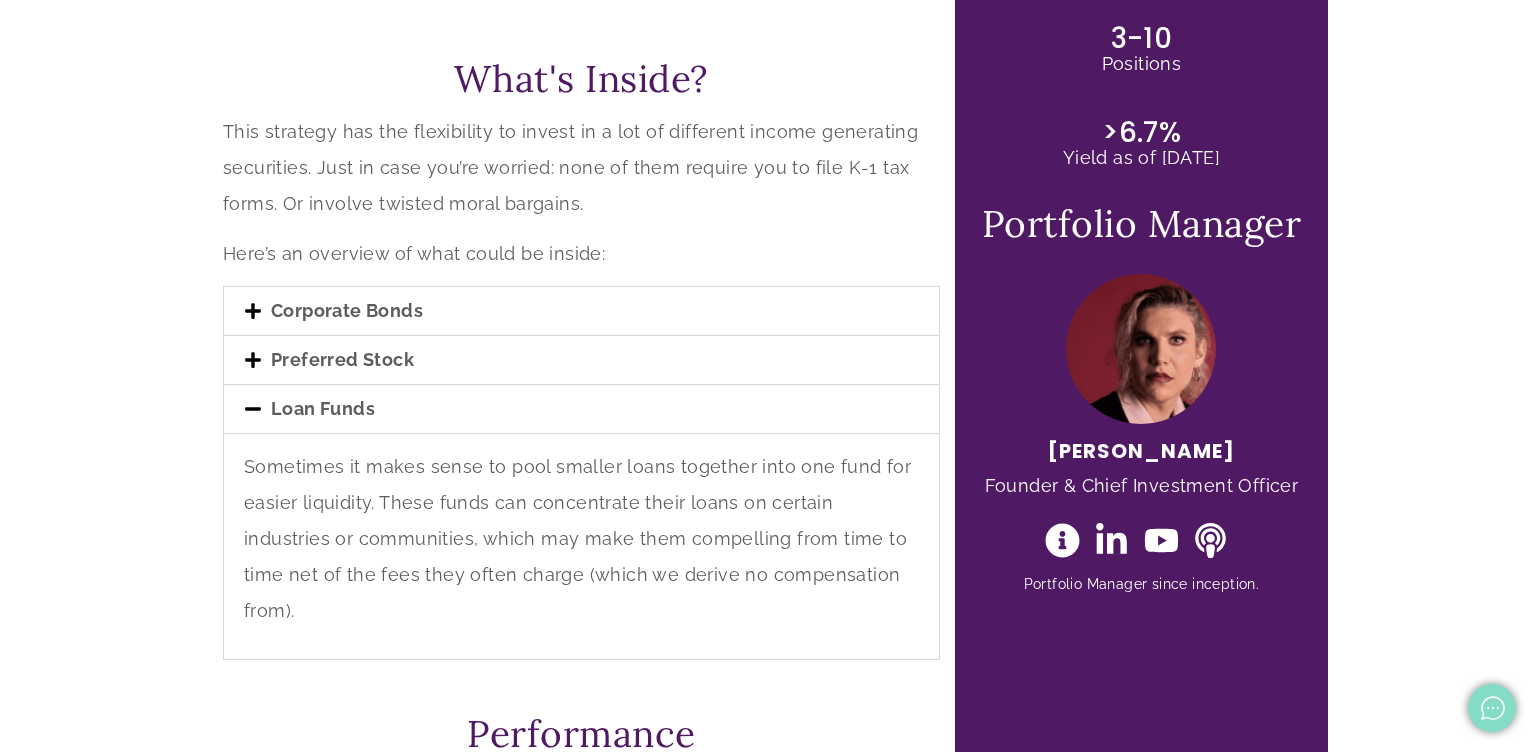 click on "Corporate Bonds" at bounding box center (581, 311) 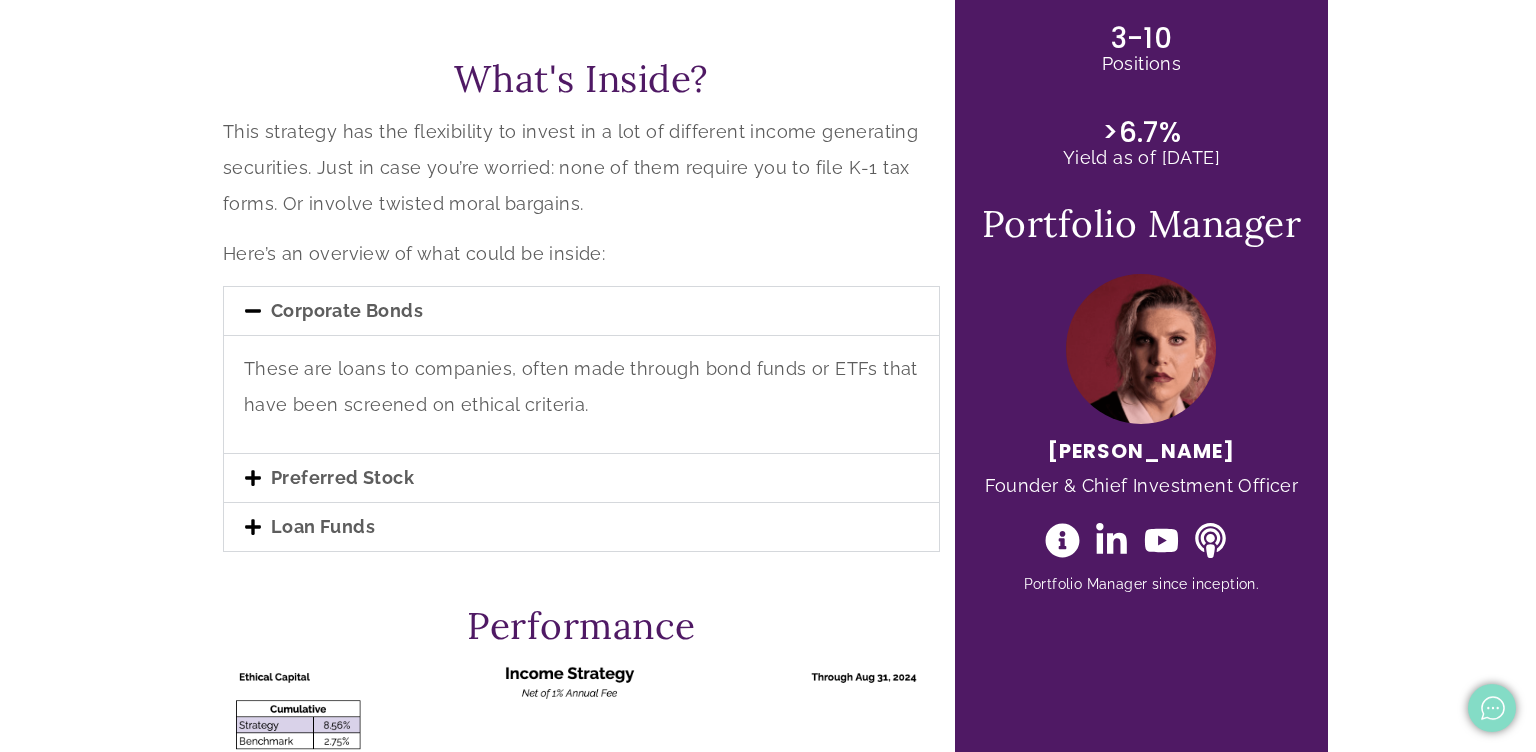 click on "Loan Funds" at bounding box center (581, 527) 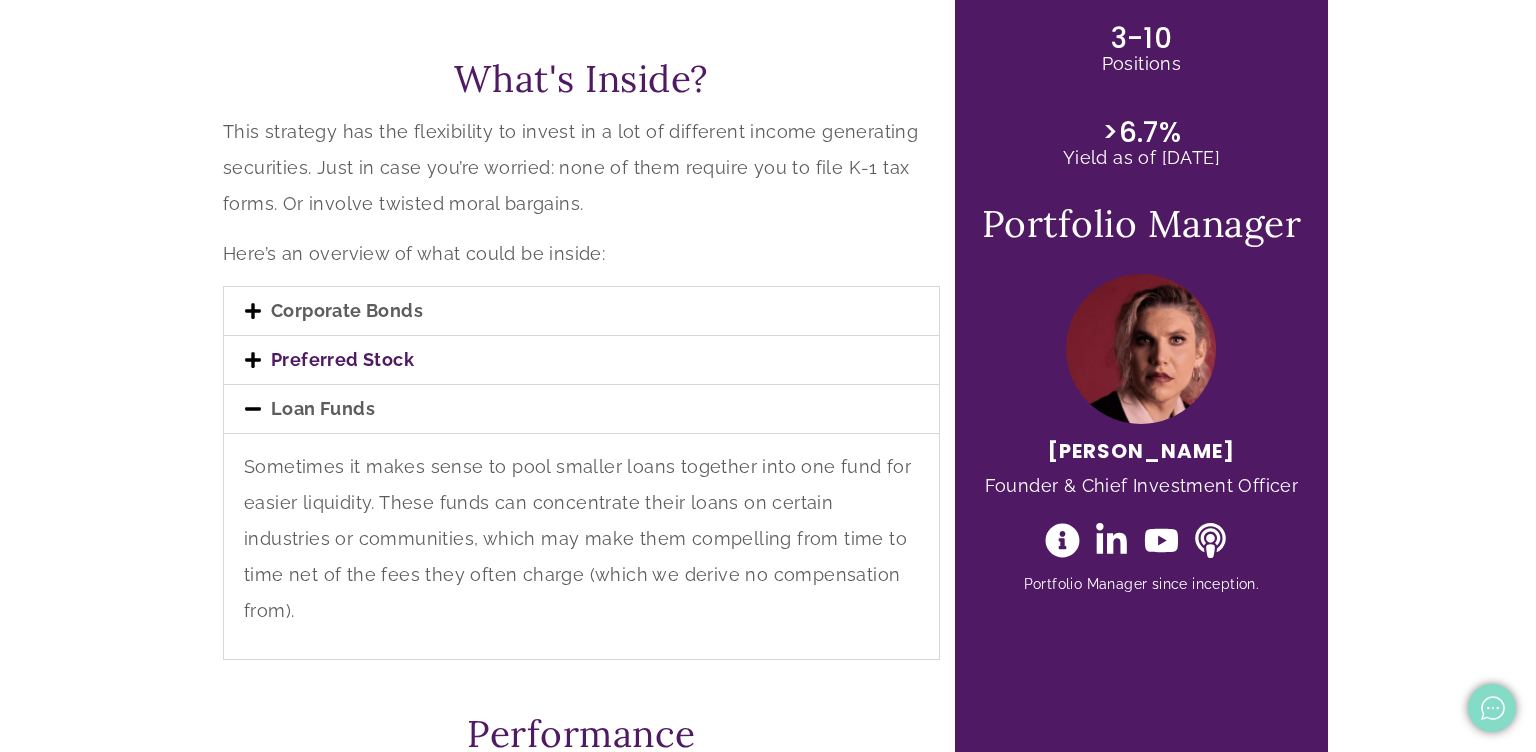 click on "Preferred Stock" at bounding box center (342, 359) 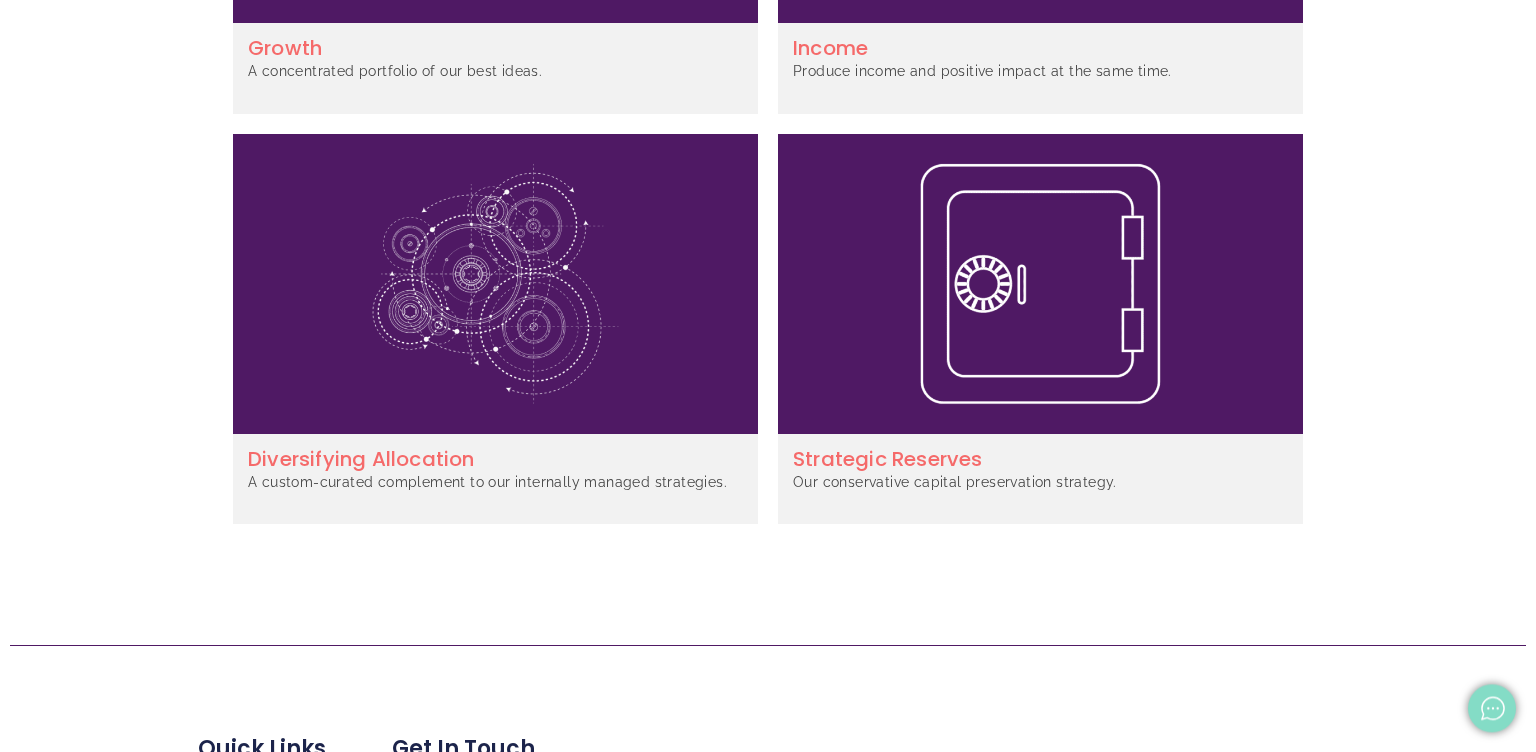 scroll, scrollTop: 1236, scrollLeft: 0, axis: vertical 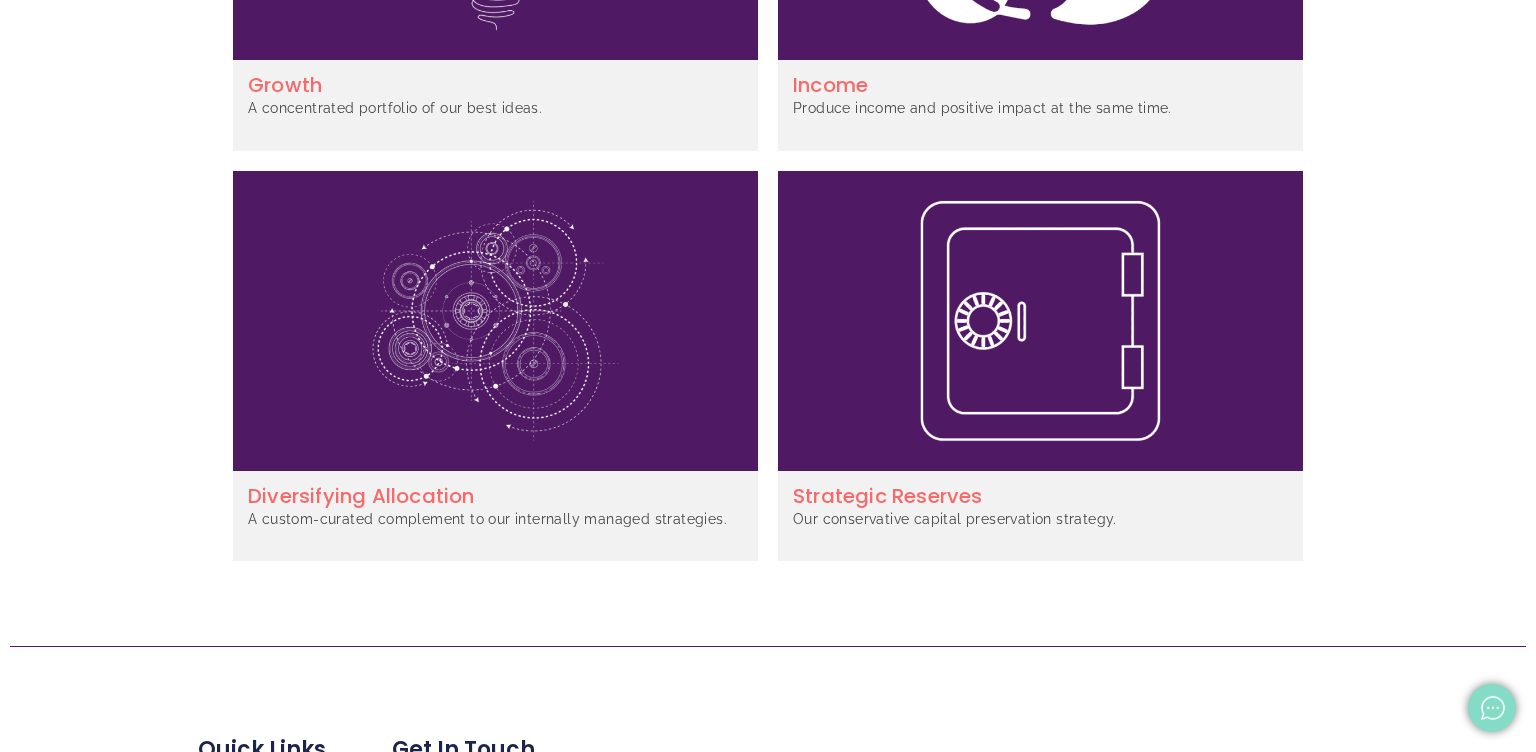 click on "Diversifying Allocation" at bounding box center (361, 496) 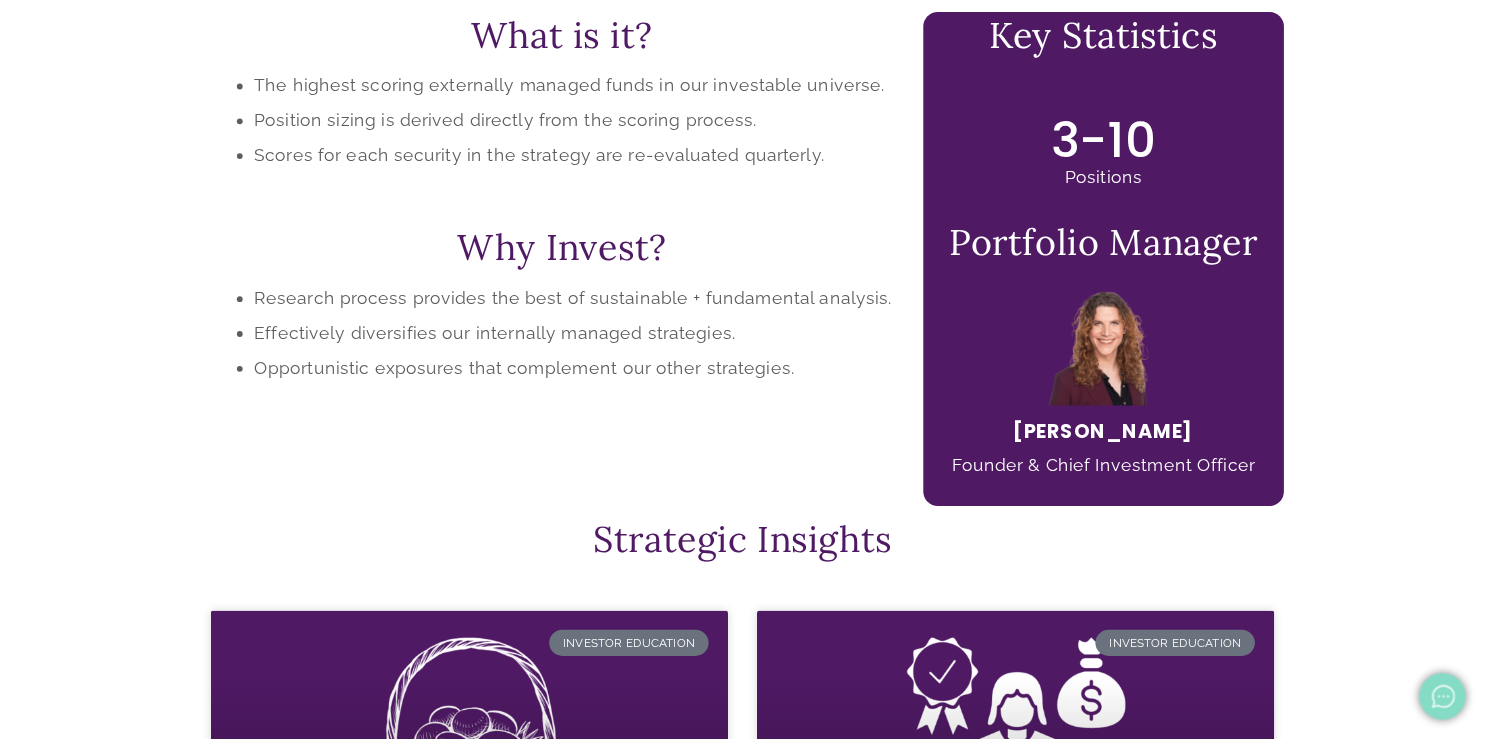 scroll, scrollTop: 267, scrollLeft: 0, axis: vertical 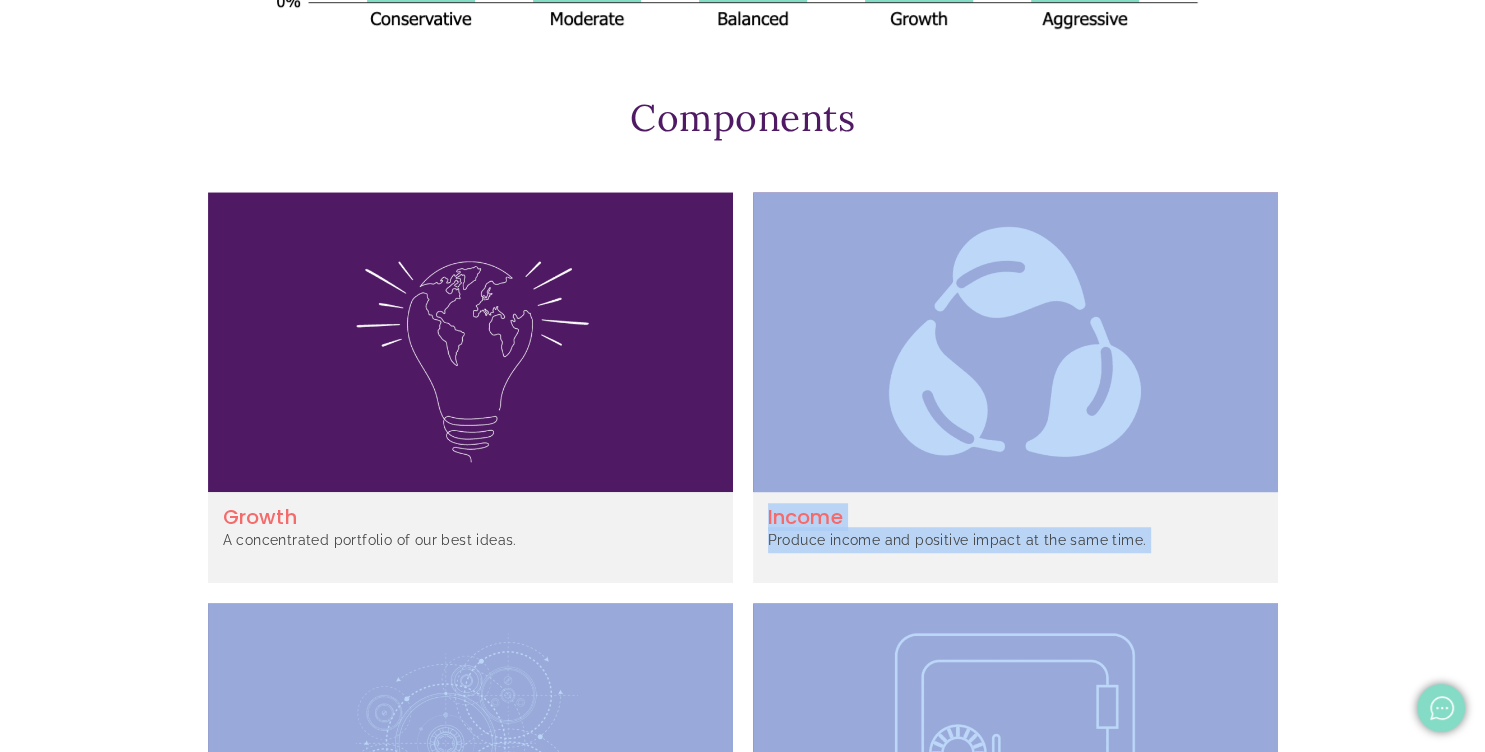 click on "Strategic Reserves Our conservative capital preservation strategy." at bounding box center (1015, 798) 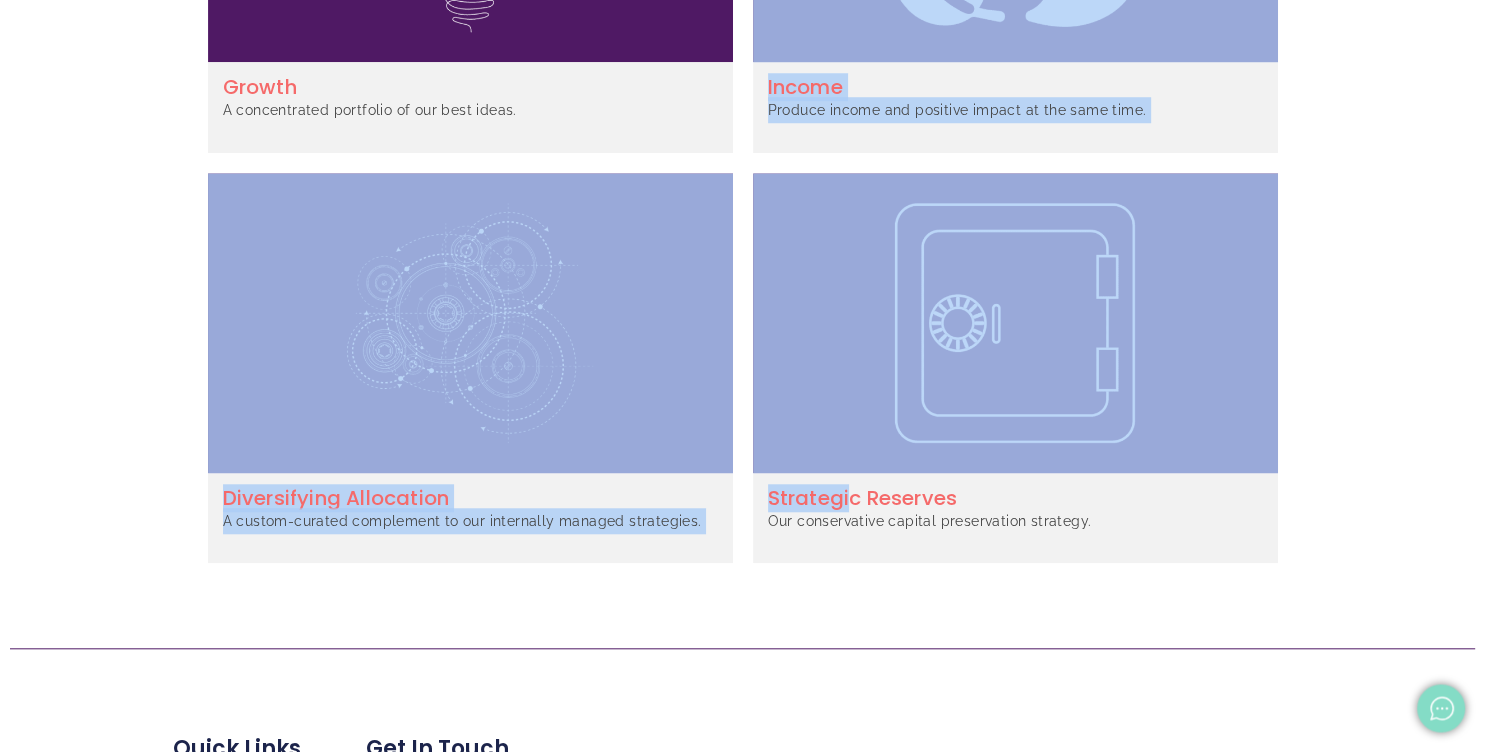 scroll, scrollTop: 1661, scrollLeft: 0, axis: vertical 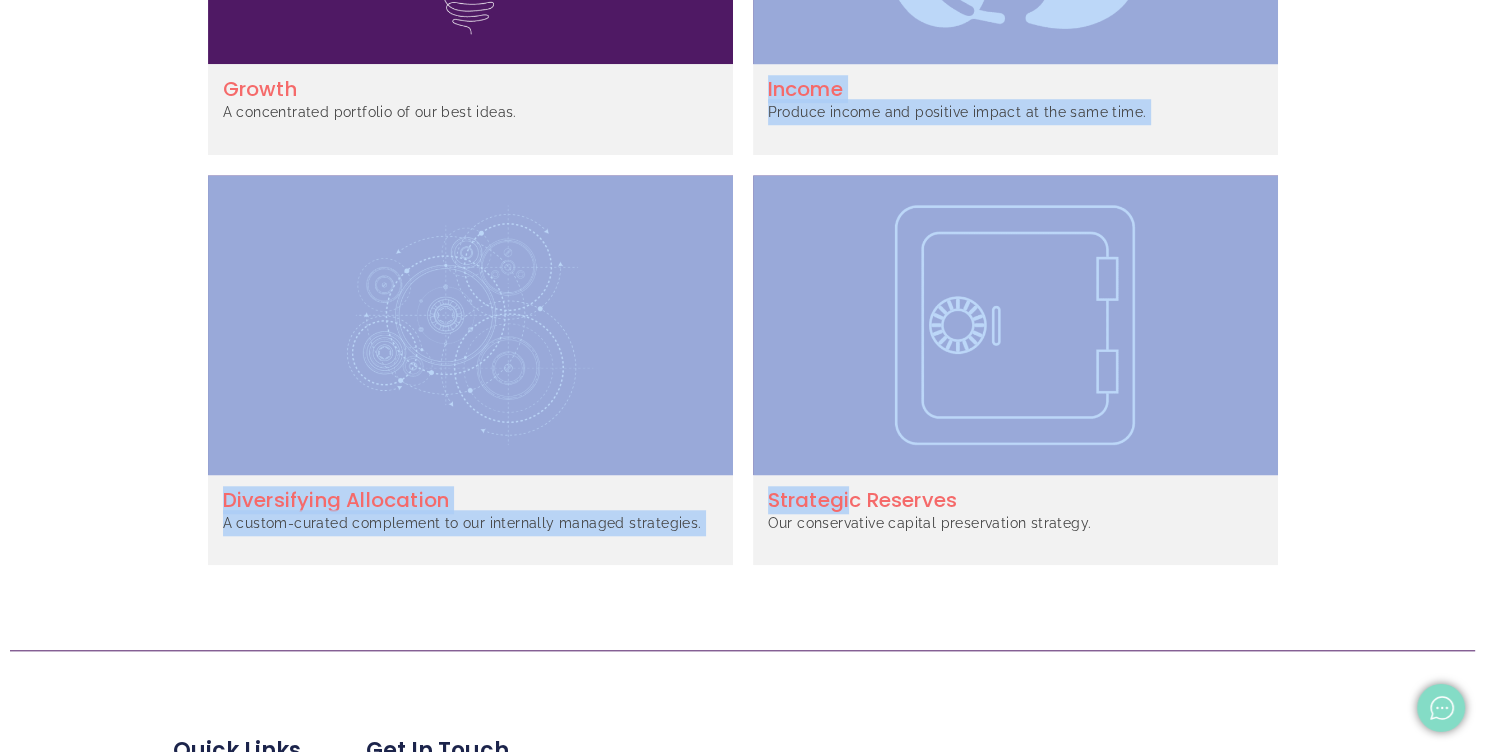 click on "Strategic Reserves" at bounding box center (863, 500) 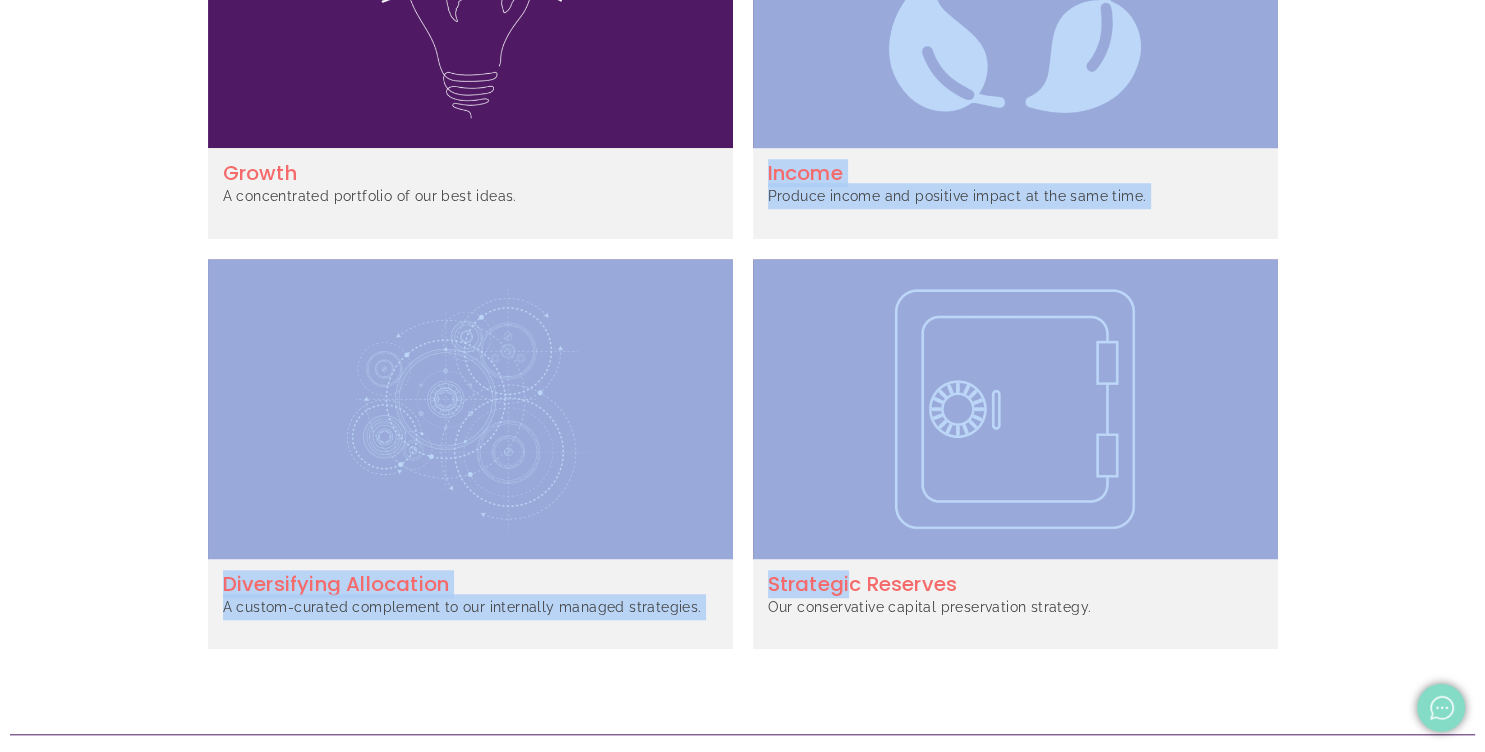 scroll, scrollTop: 1569, scrollLeft: 0, axis: vertical 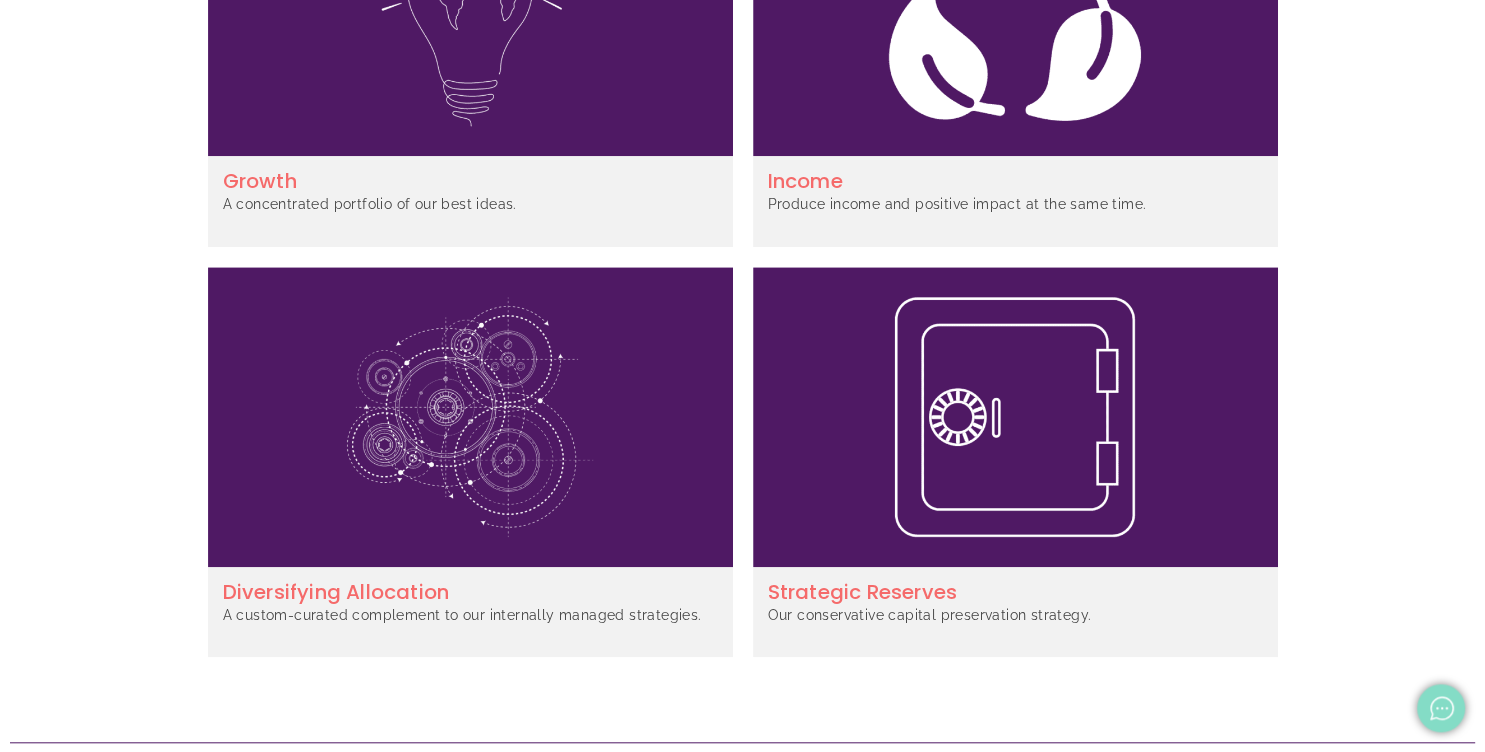 click on "Core Portfolio Collection
What is it?
Portfolios calibrated to match  specific risk tolerances. A considered starting point for ethical total portfolio management. A curated, continuously improving approach to sustainable portfolio construction.
Portfolio Composition
Components" at bounding box center (742, -263) 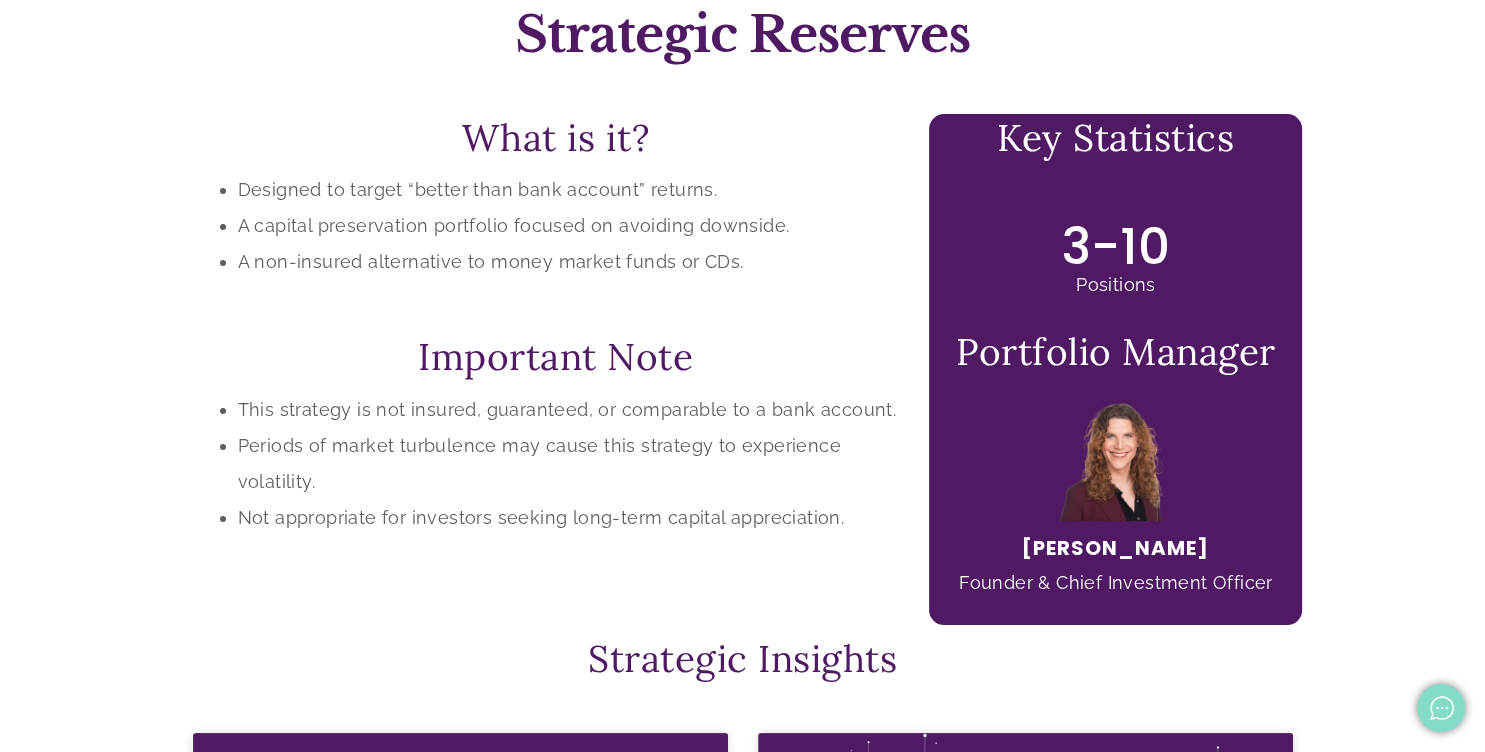 scroll, scrollTop: 155, scrollLeft: 0, axis: vertical 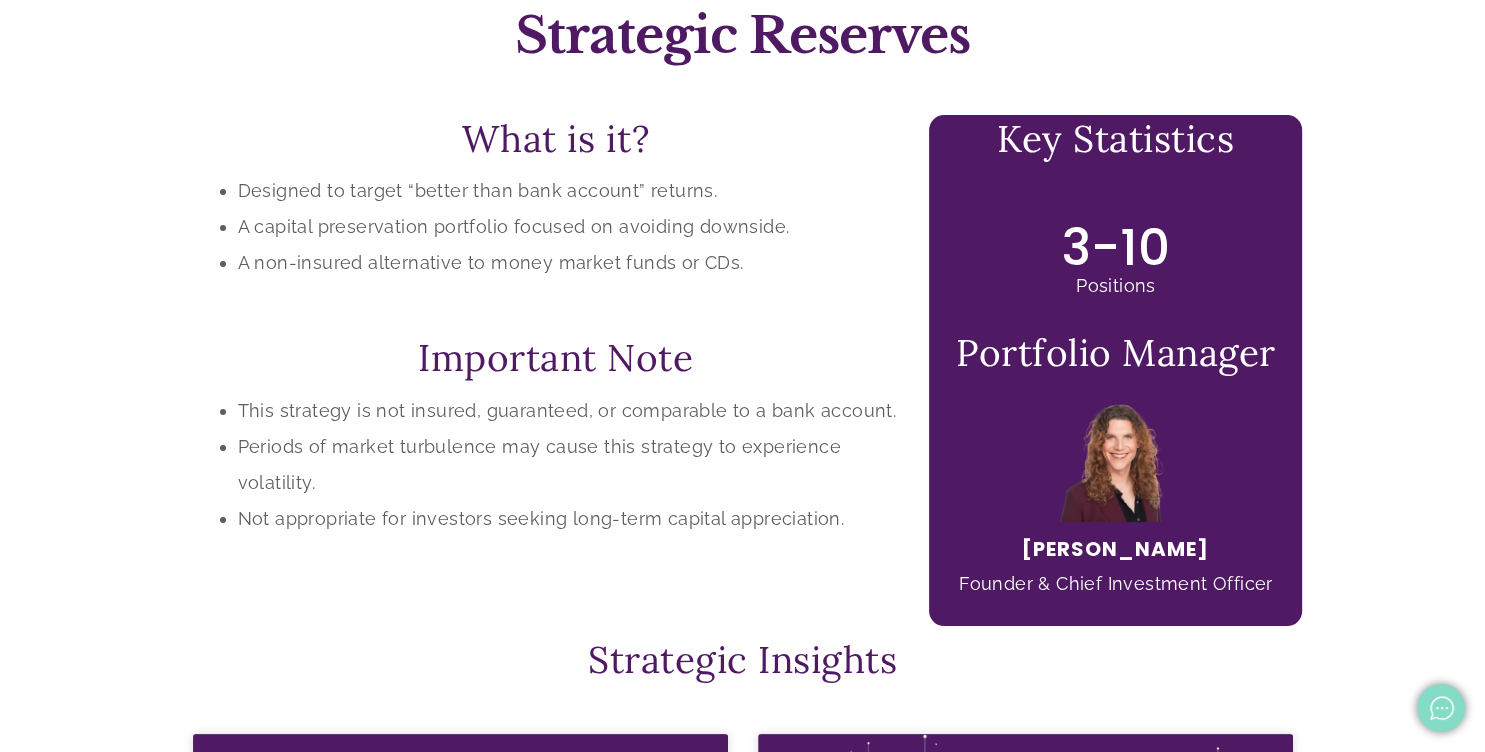 click on "3-10" at bounding box center (1115, 248) 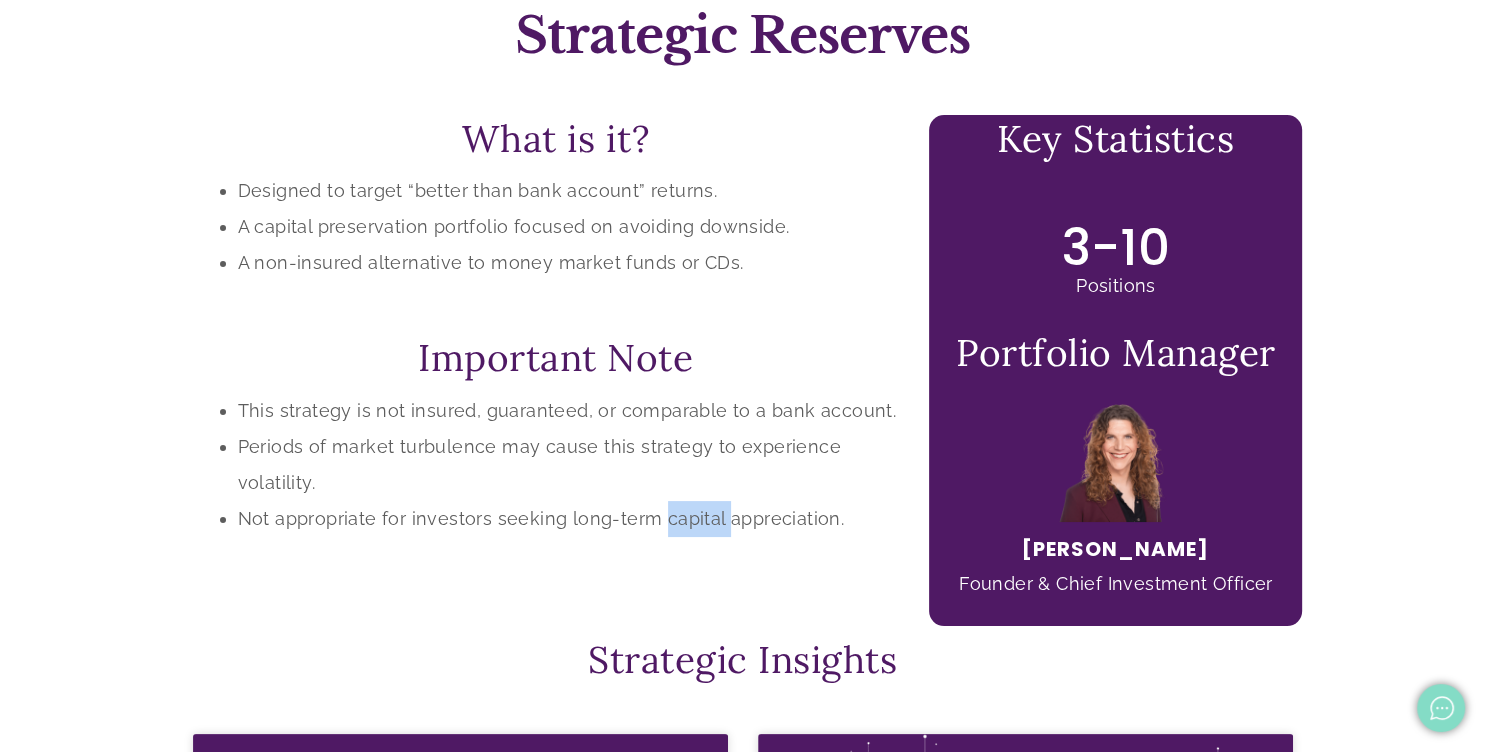 click on "This strategy is not insured, guaranteed, or comparable to a bank account.  Periods of market turbulence may cause this strategy to experience volatility. Not appropriate for investors seeking long-term capital appreciation." at bounding box center (556, 474) 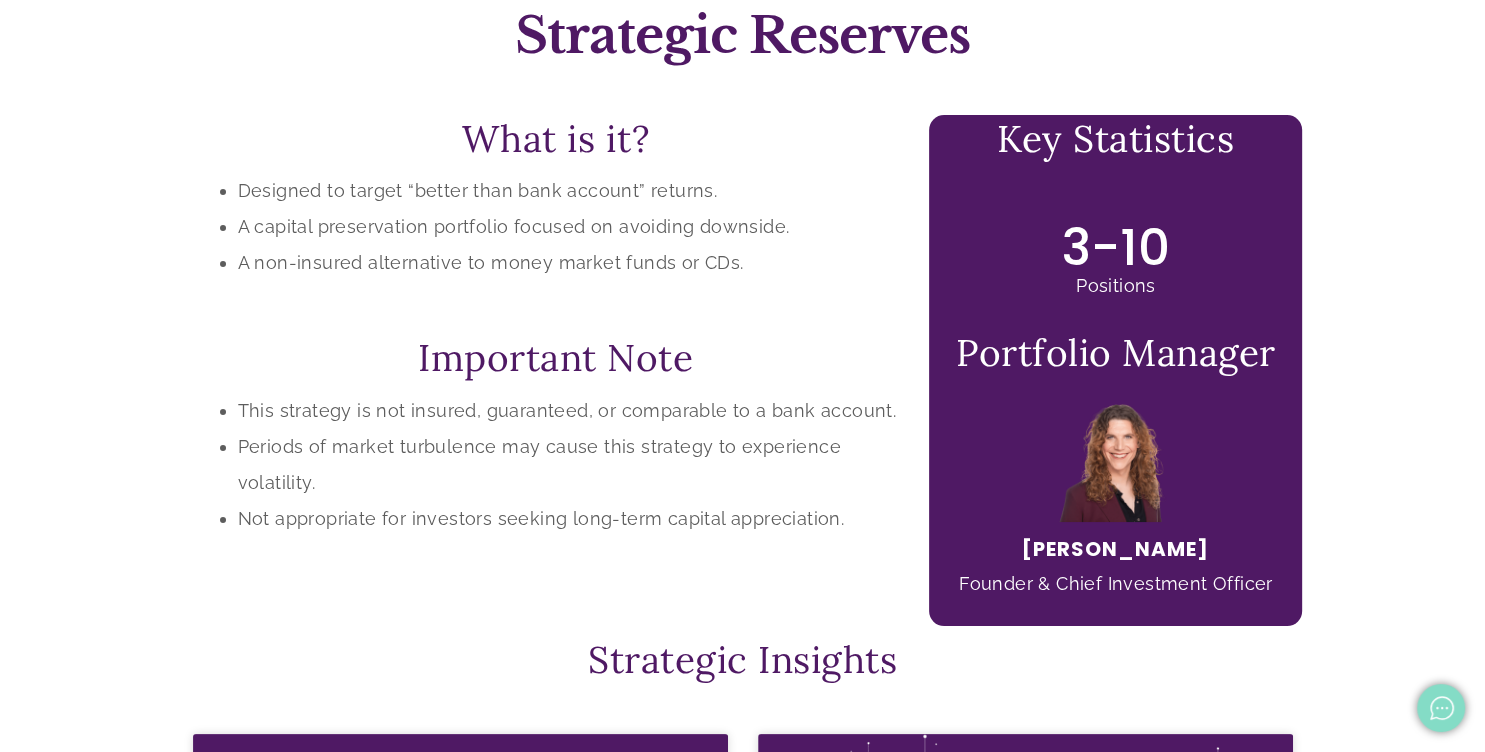 click on "This strategy is not insured, guaranteed, or comparable to a bank account.  Periods of market turbulence may cause this strategy to experience volatility. Not appropriate for investors seeking long-term capital appreciation." at bounding box center (556, 474) 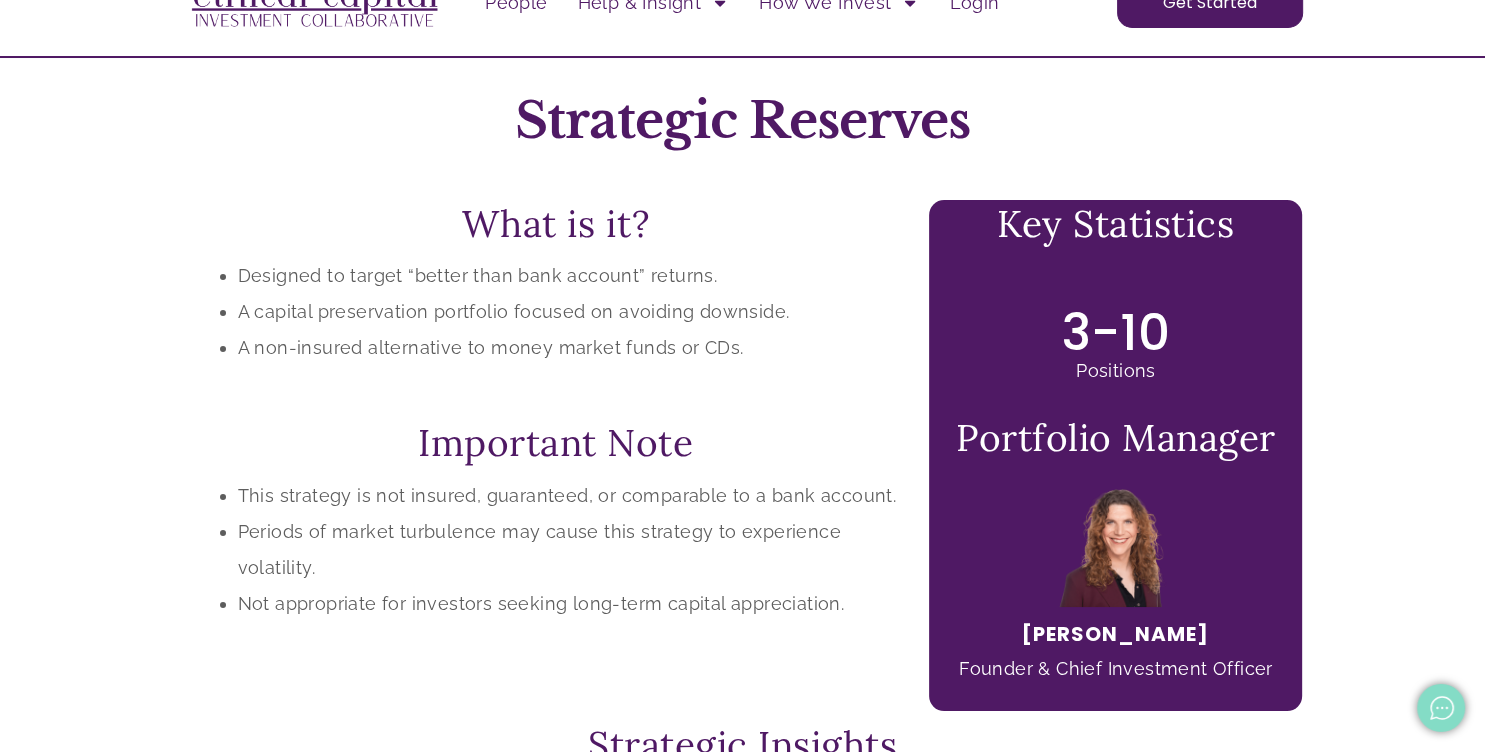 scroll, scrollTop: 42, scrollLeft: 0, axis: vertical 